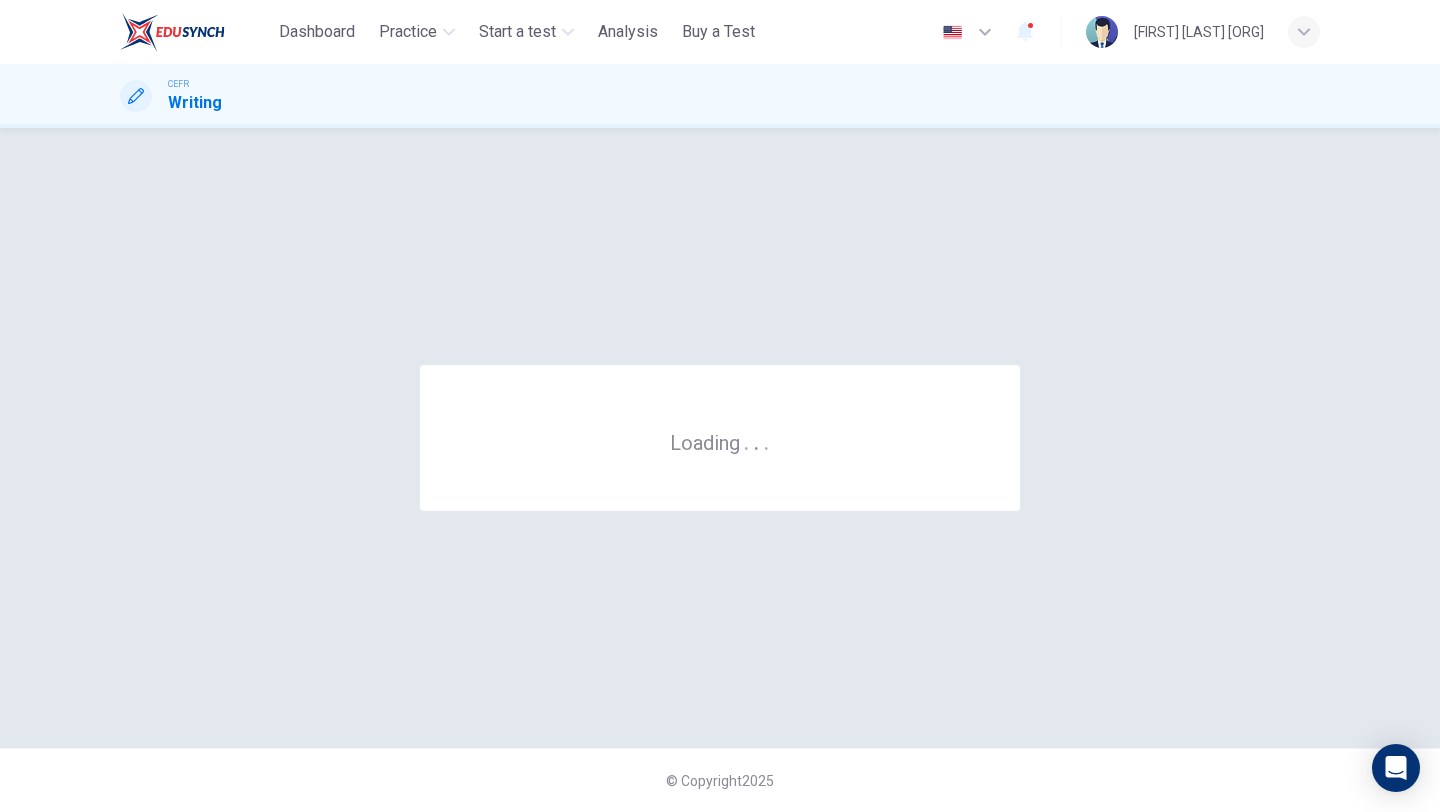 scroll, scrollTop: 0, scrollLeft: 0, axis: both 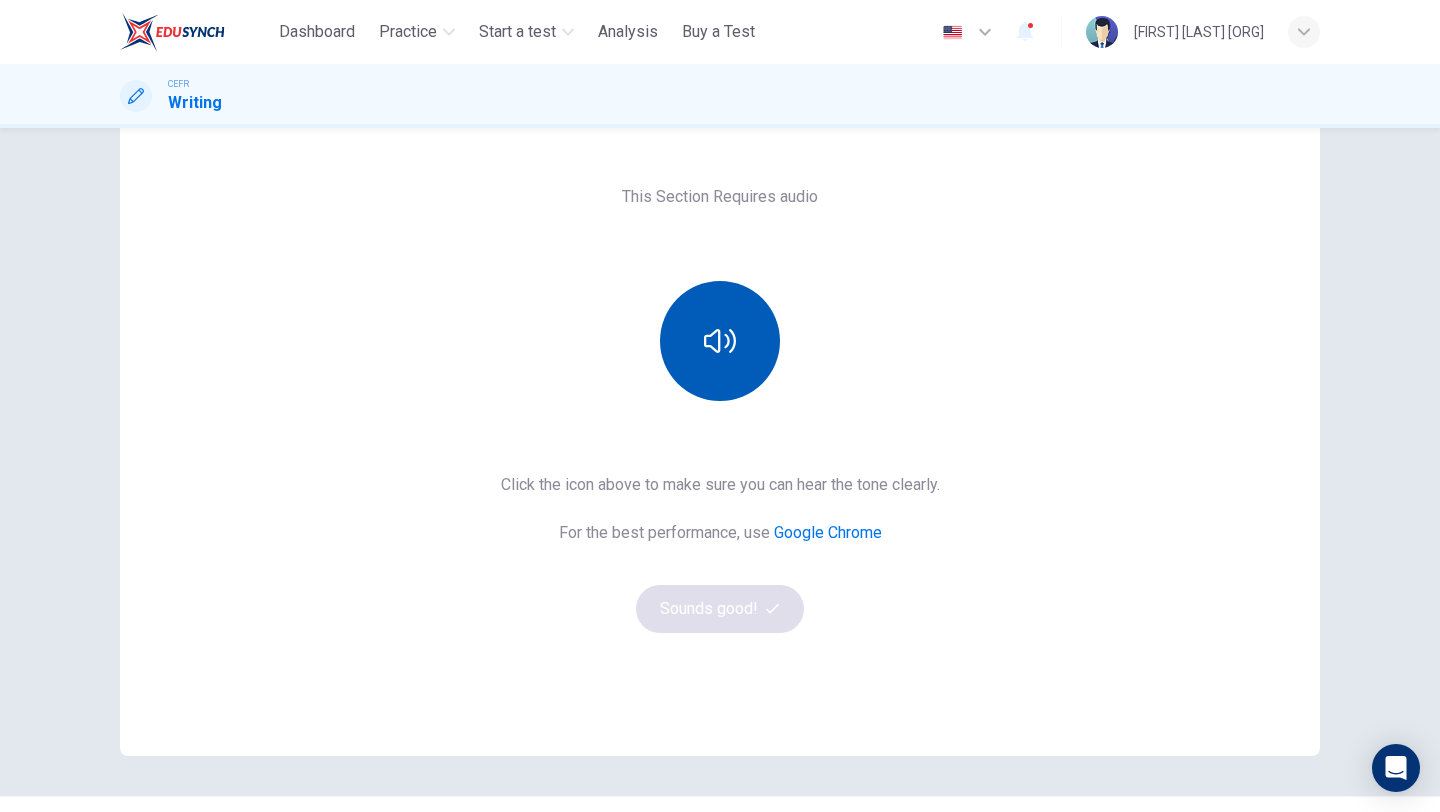 click at bounding box center [720, 341] 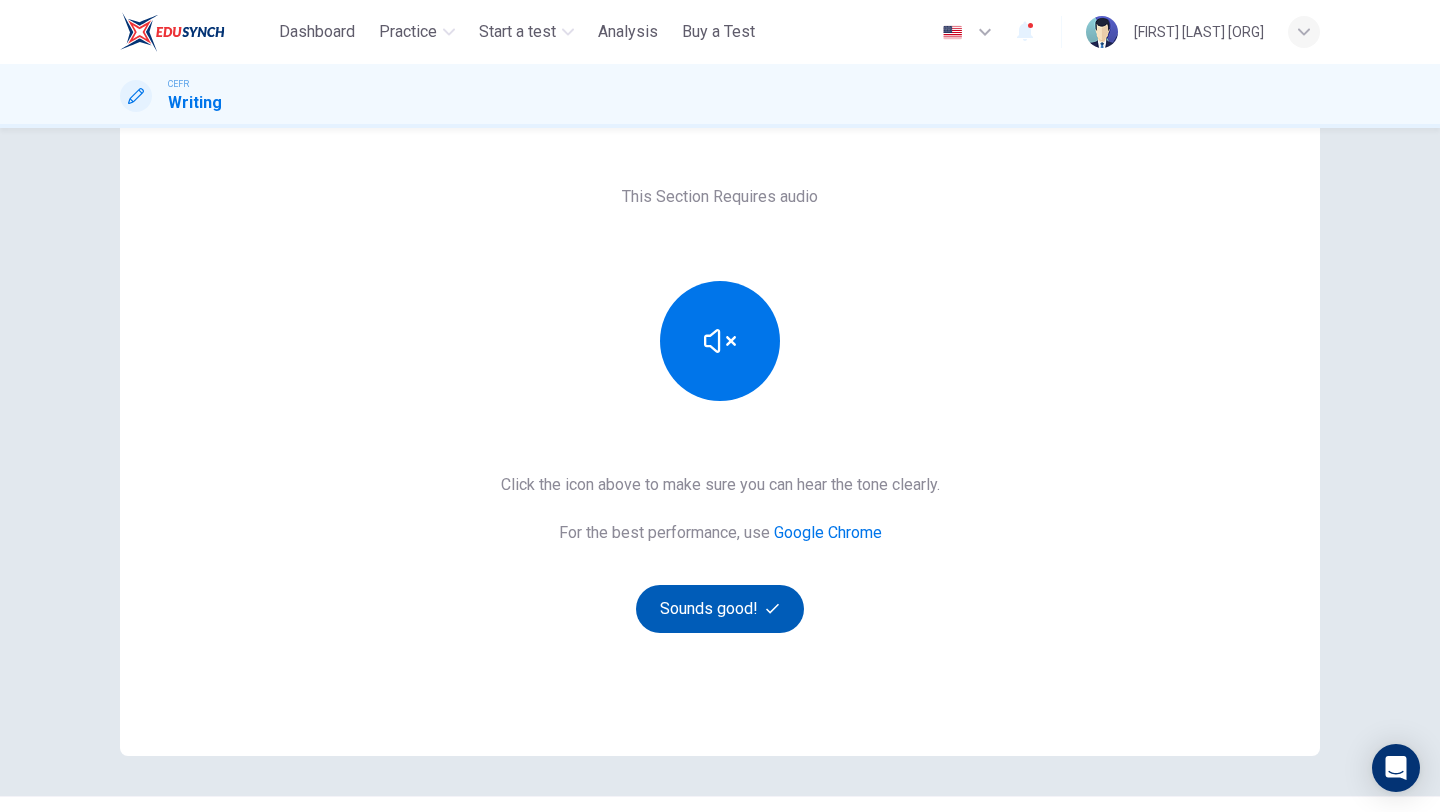 click on "Sounds good!" at bounding box center [720, 609] 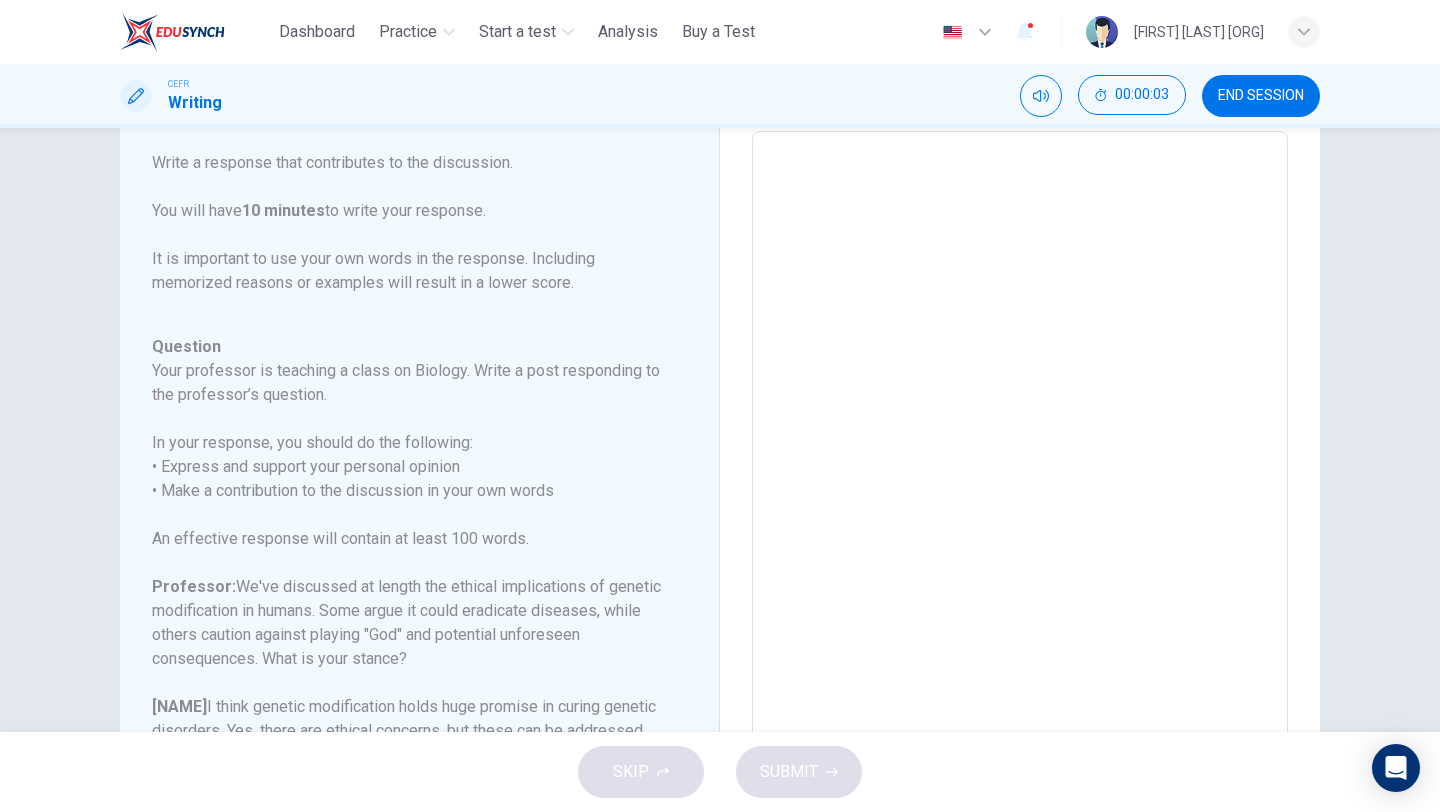 scroll, scrollTop: 222, scrollLeft: 0, axis: vertical 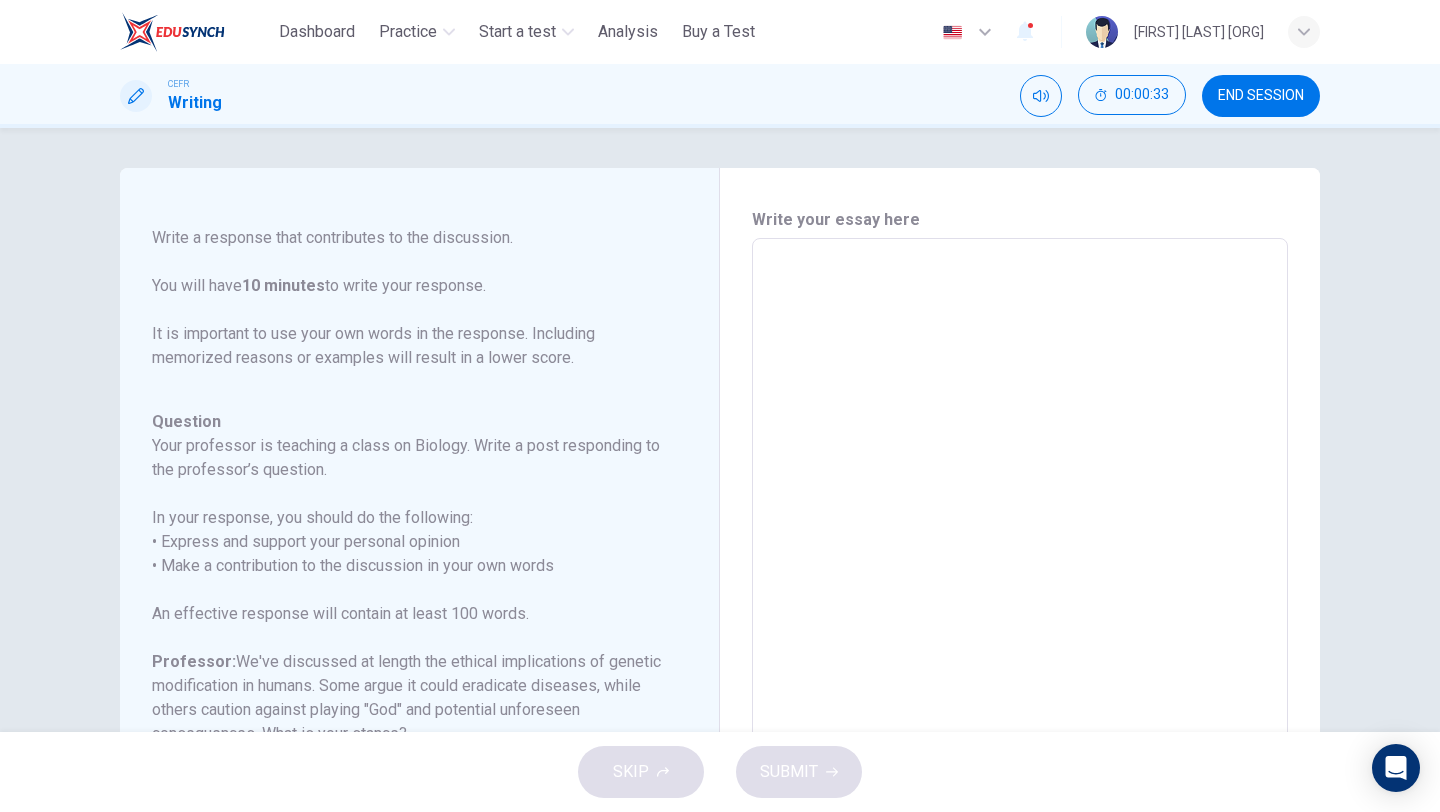 click at bounding box center (1020, 572) 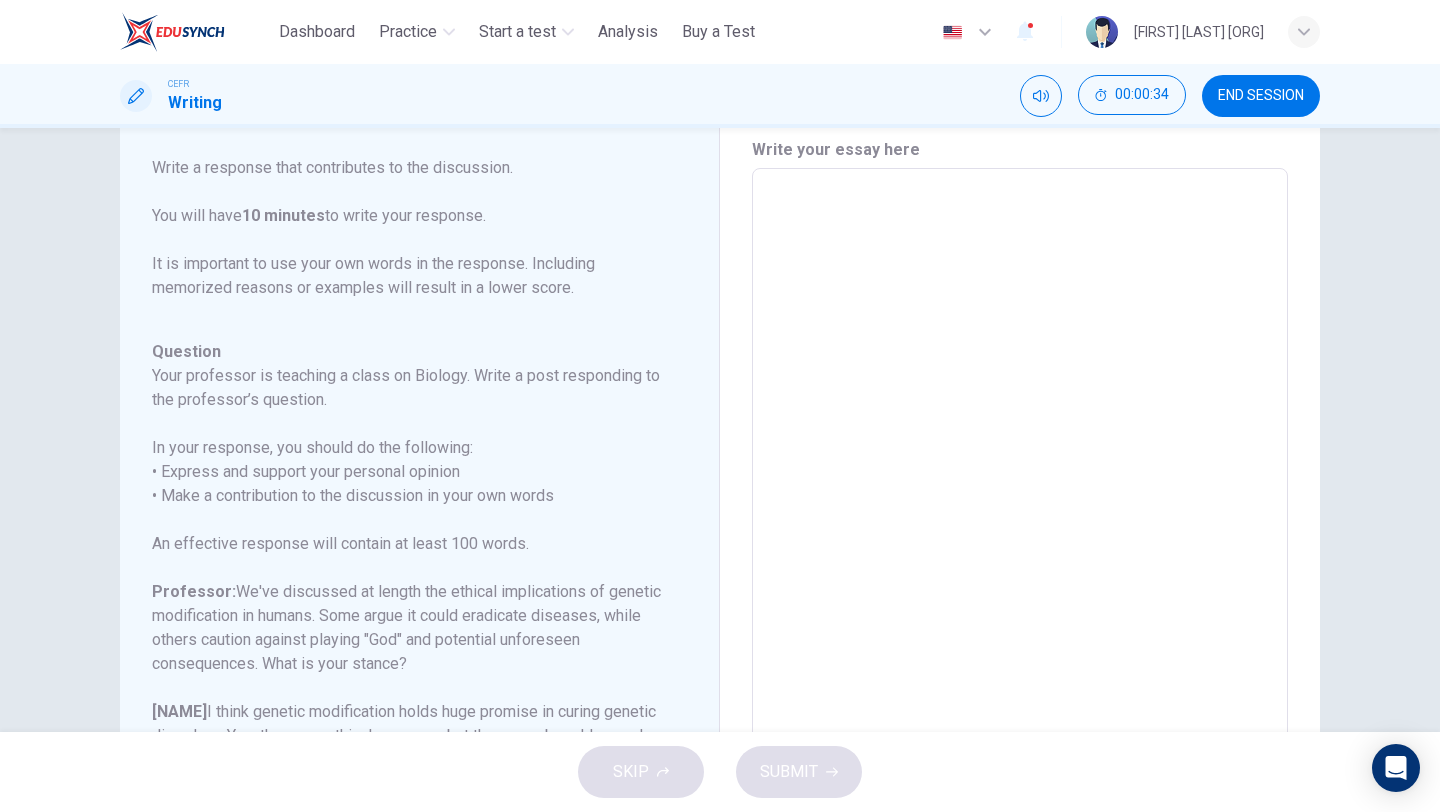 scroll, scrollTop: 109, scrollLeft: 0, axis: vertical 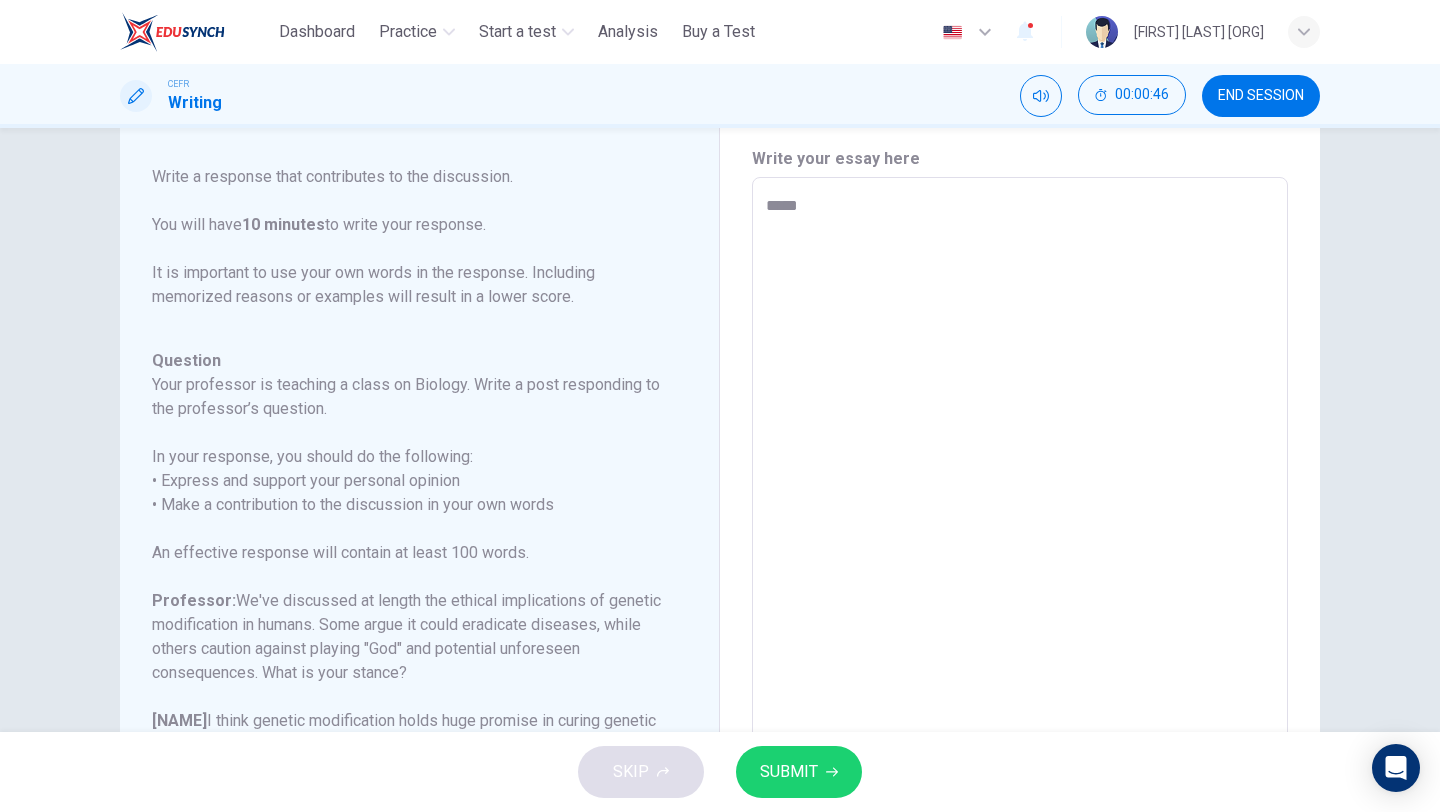type on "****" 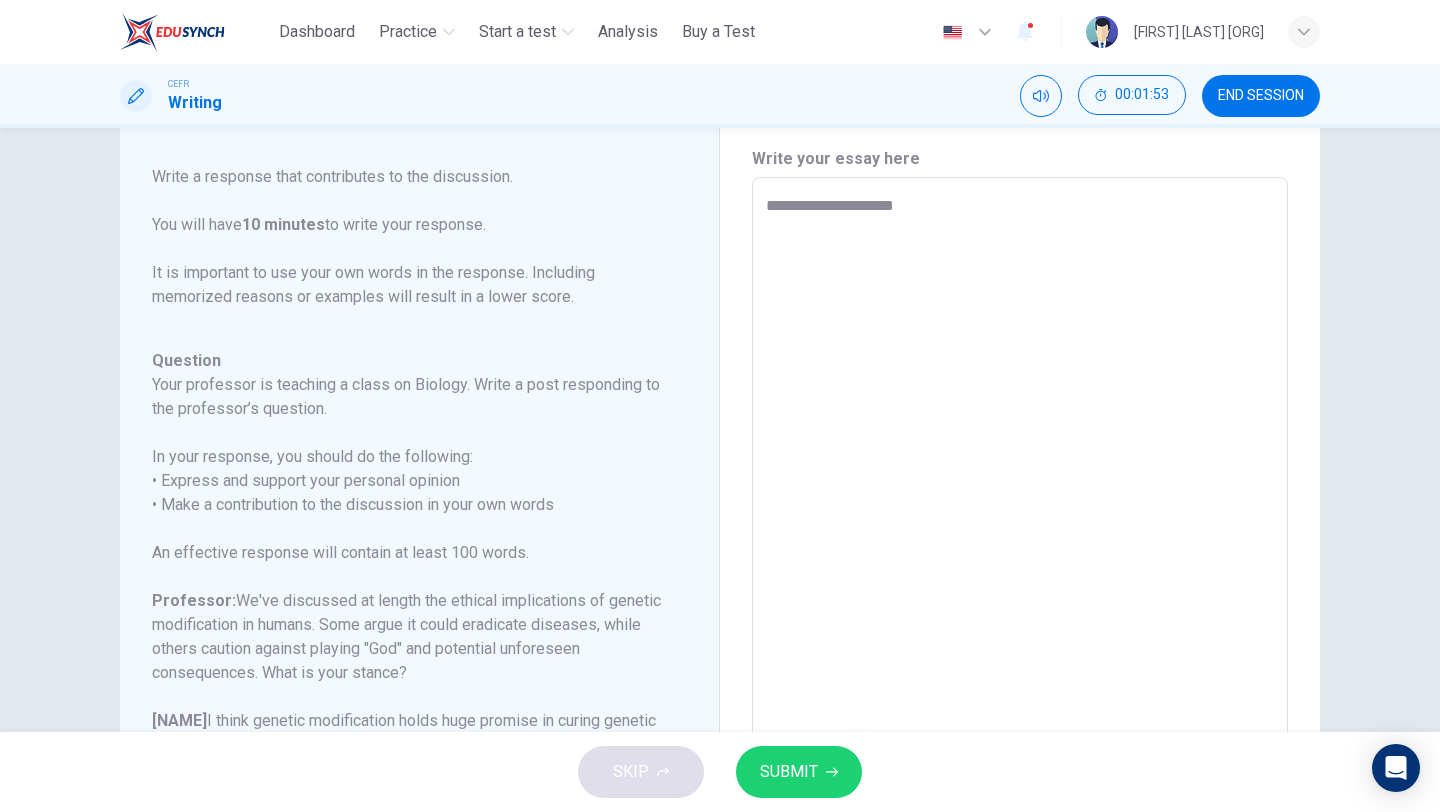 click on "**********" at bounding box center [1020, 511] 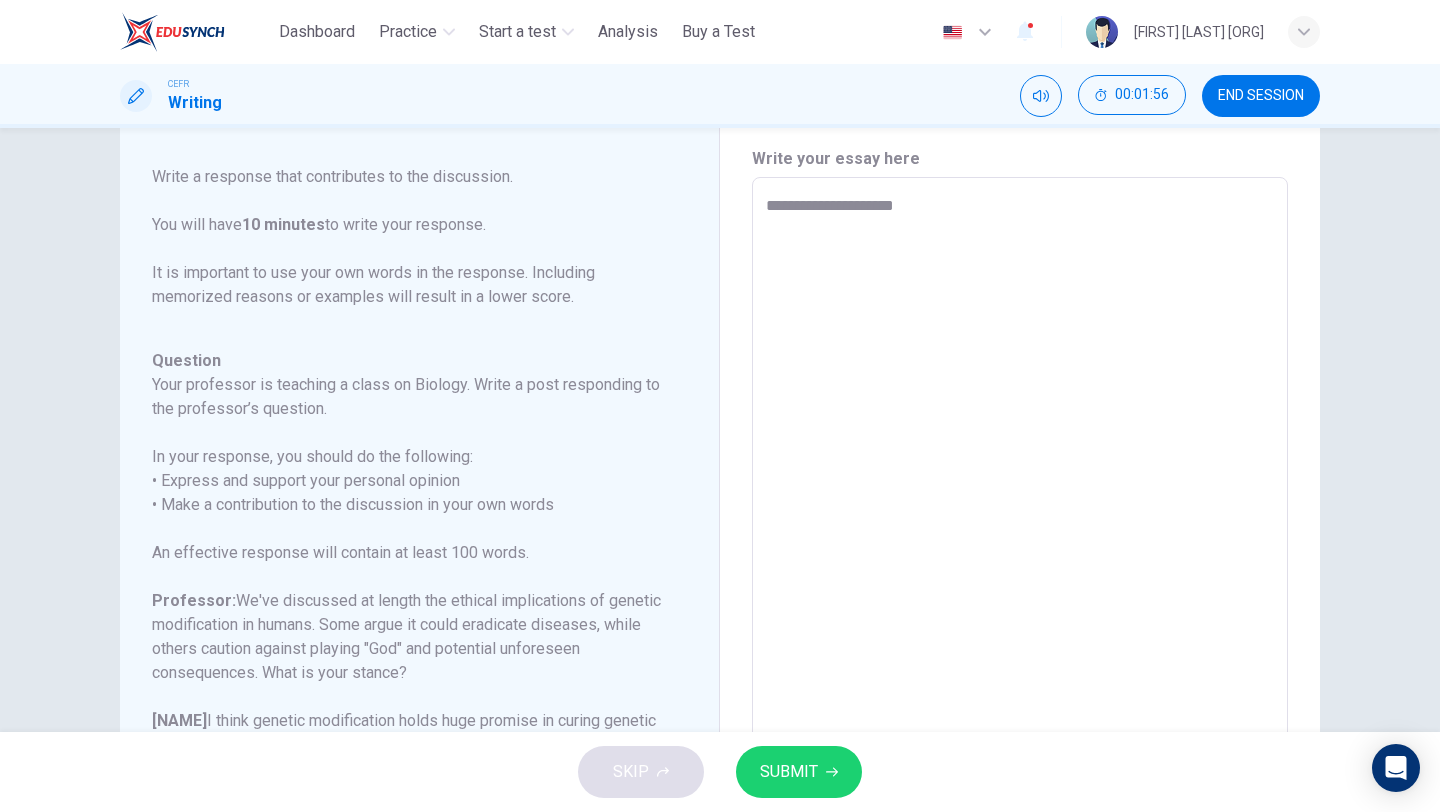 click on "**********" at bounding box center [1020, 511] 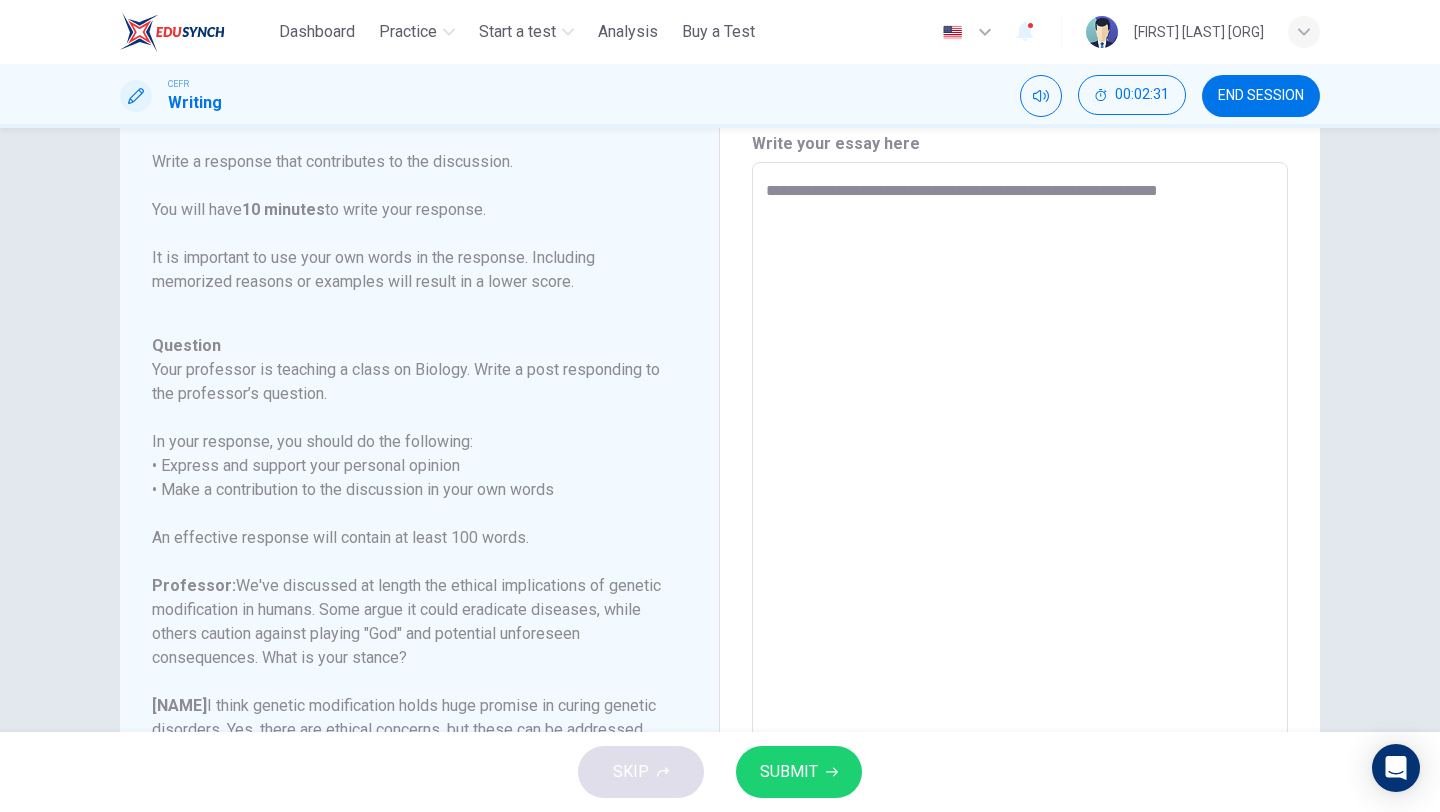 scroll, scrollTop: 70, scrollLeft: 0, axis: vertical 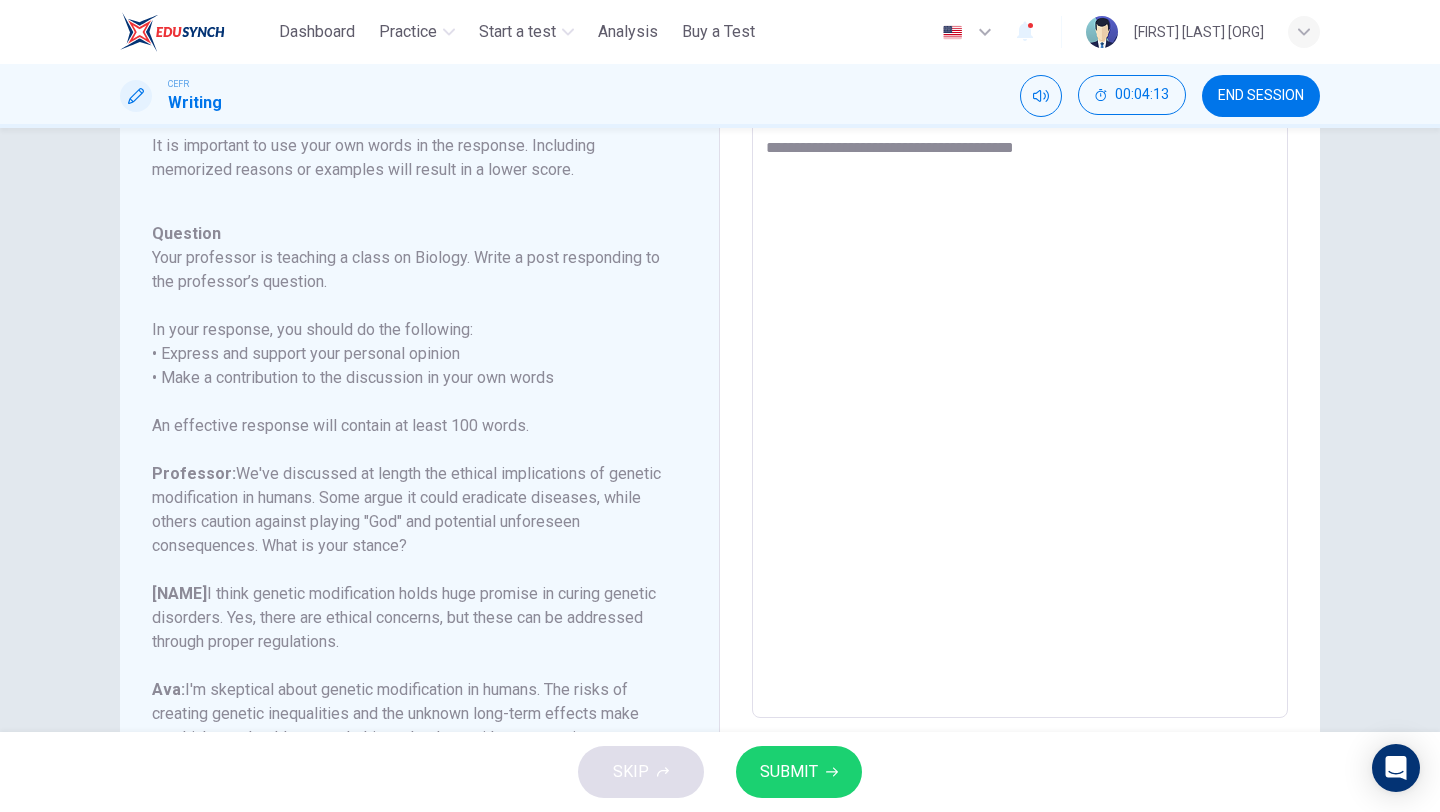 click on "**********" at bounding box center [1020, 384] 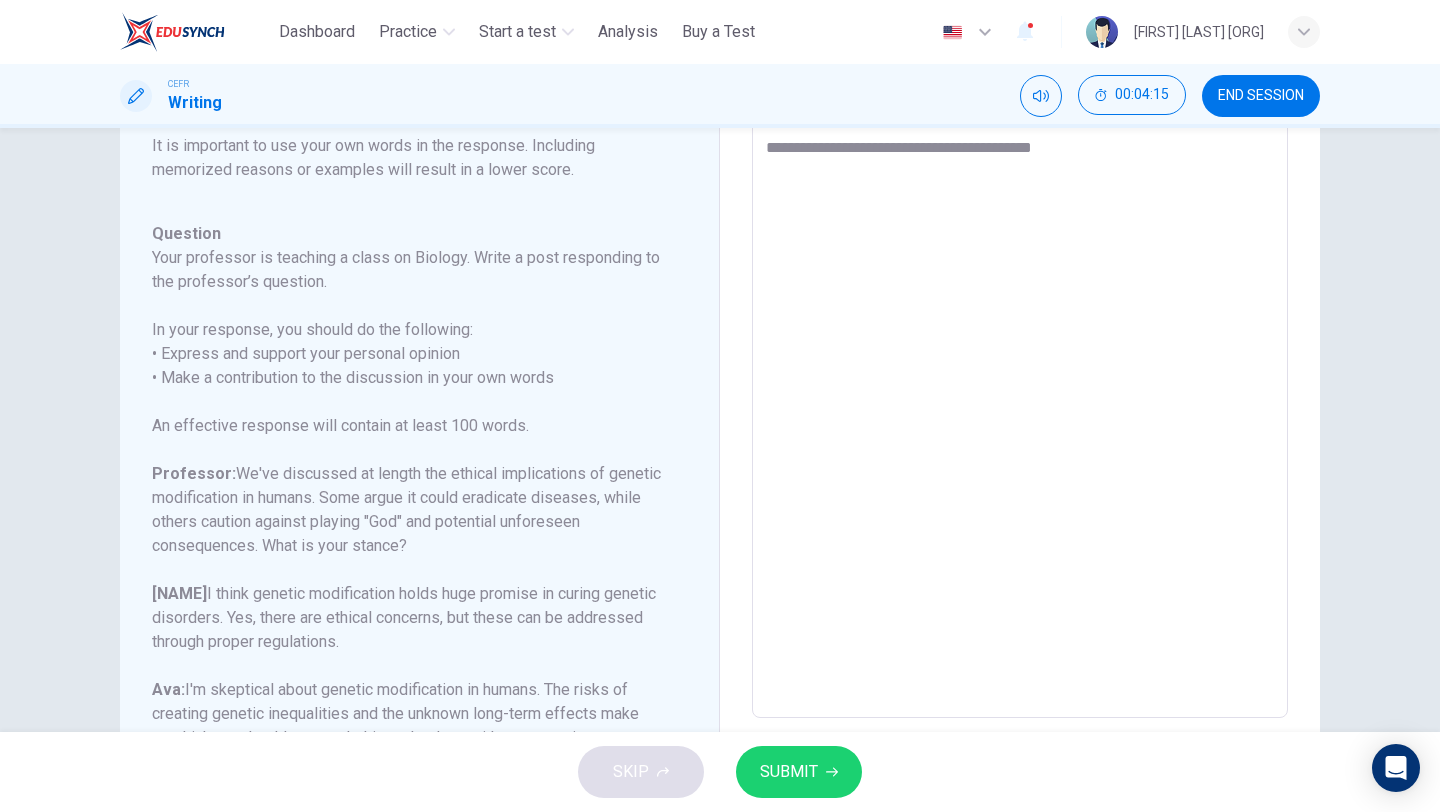 click on "**********" at bounding box center (1020, 384) 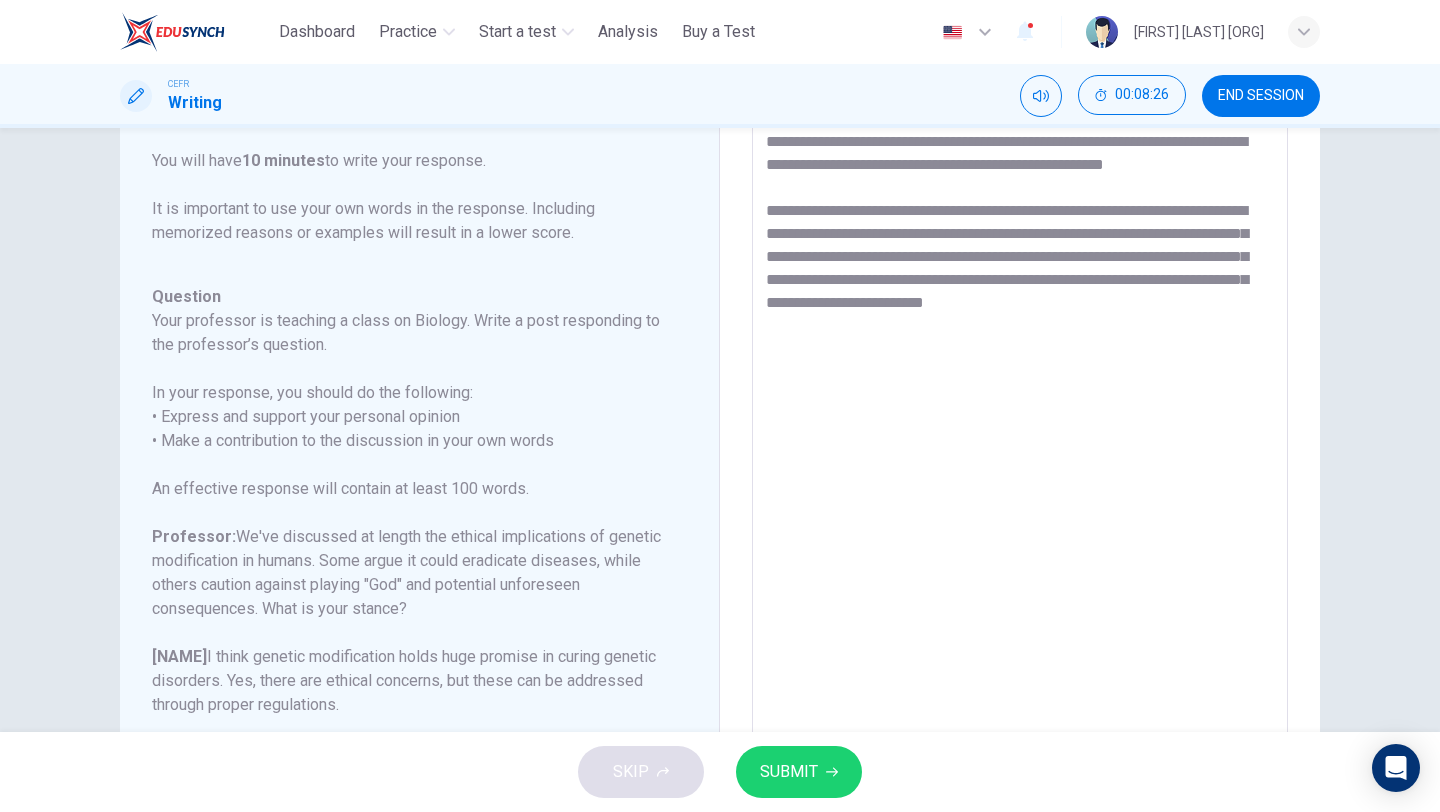 scroll, scrollTop: 127, scrollLeft: 0, axis: vertical 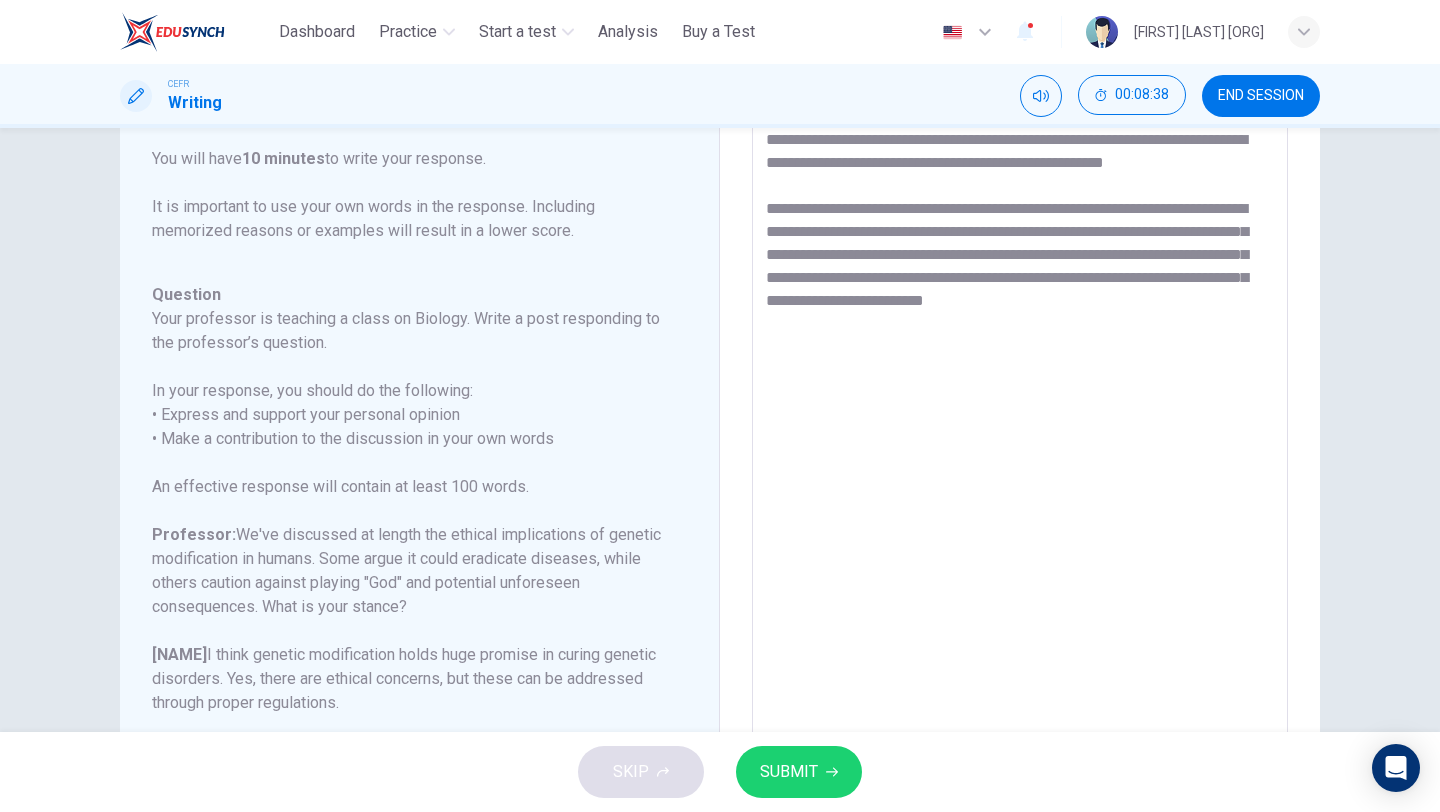 click on "**********" at bounding box center (1020, 445) 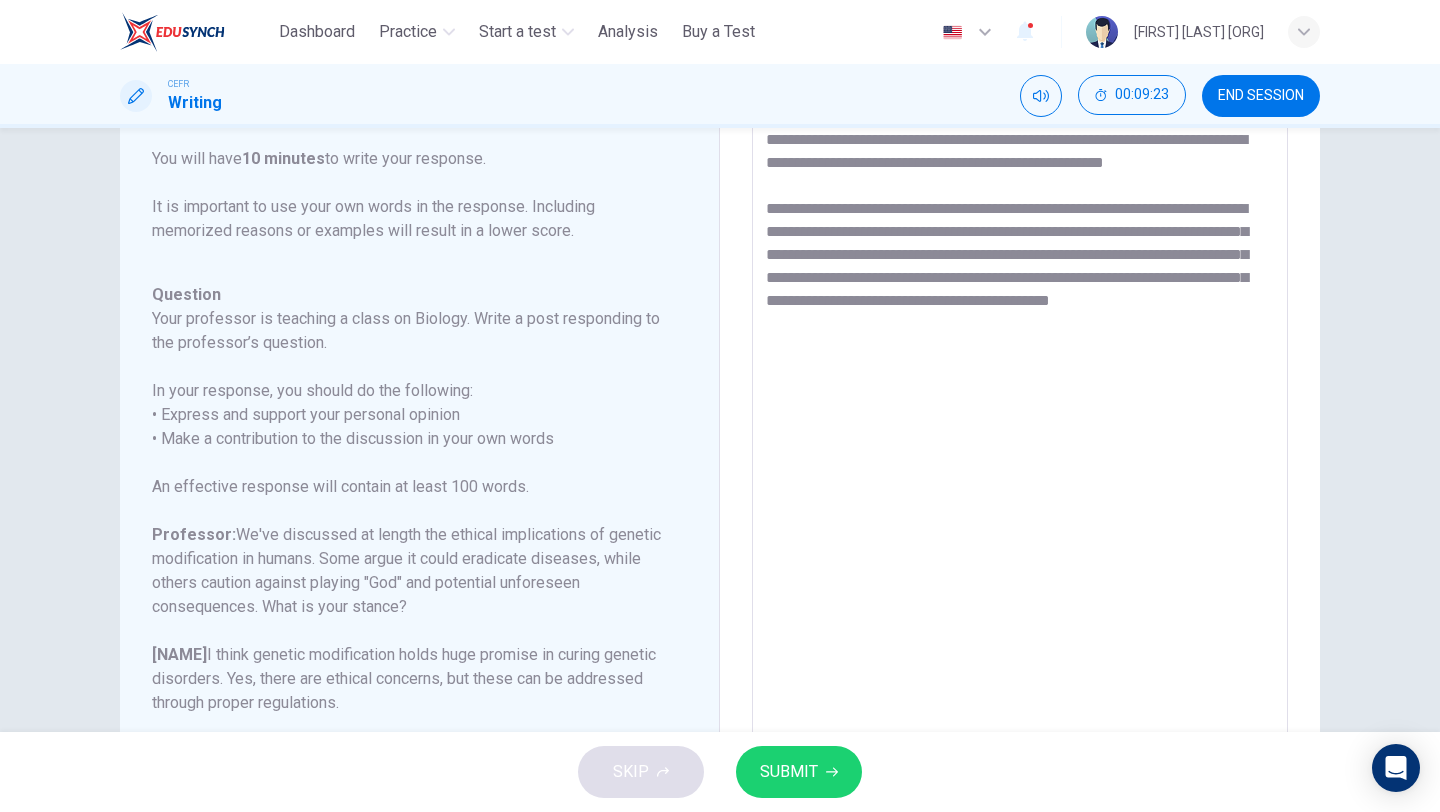 click on "**********" at bounding box center (1020, 445) 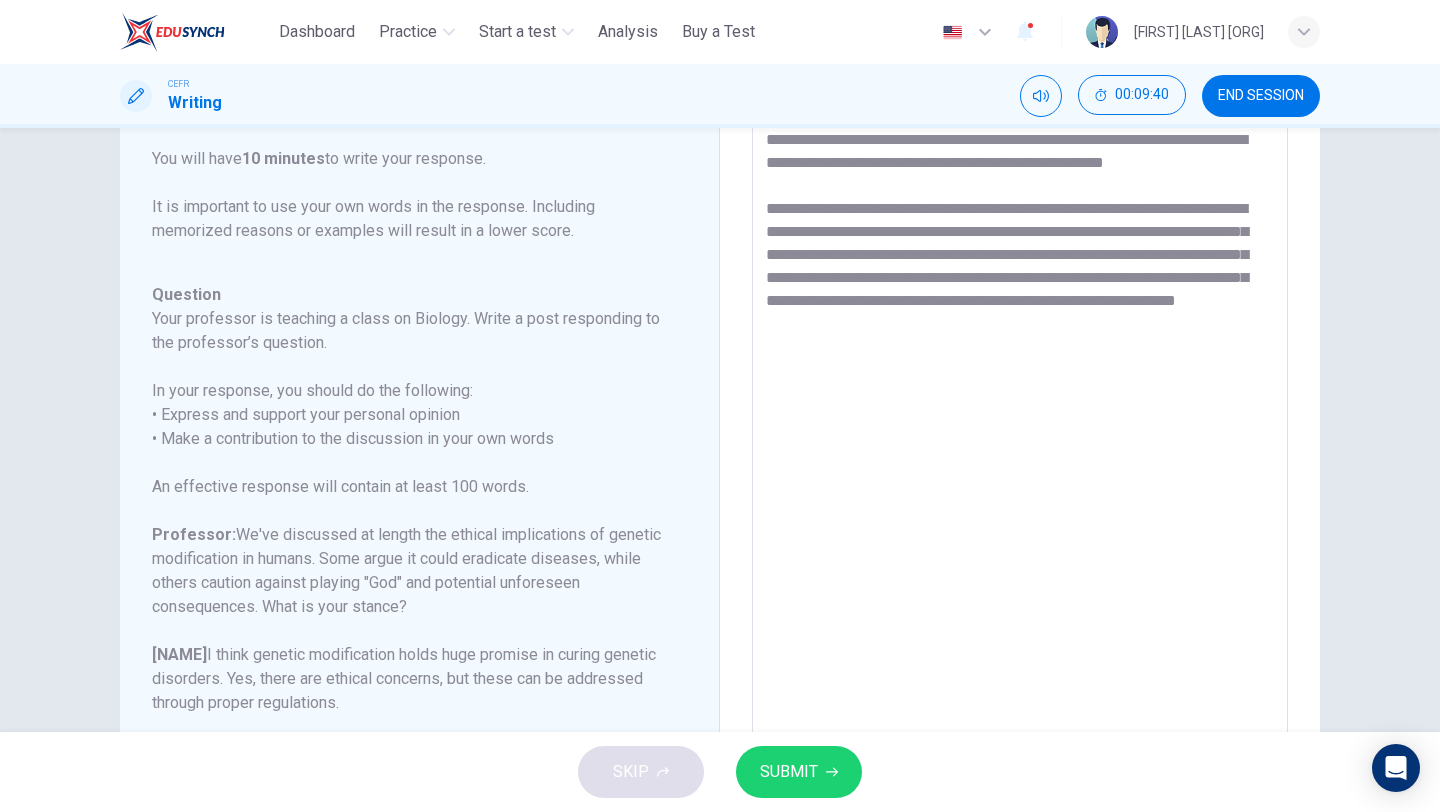 click on "**********" at bounding box center [1020, 445] 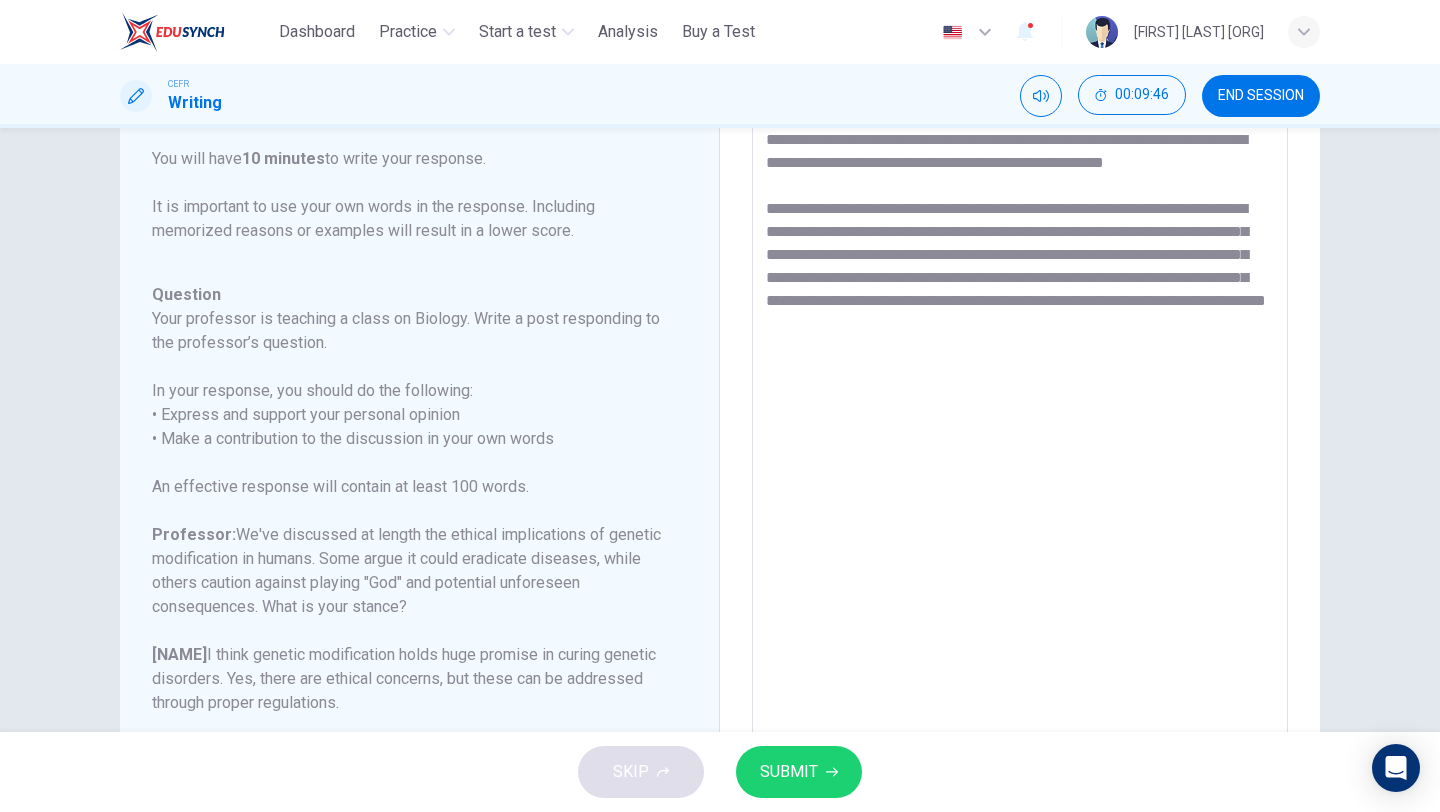 drag, startPoint x: 1030, startPoint y: 303, endPoint x: 880, endPoint y: 292, distance: 150.40279 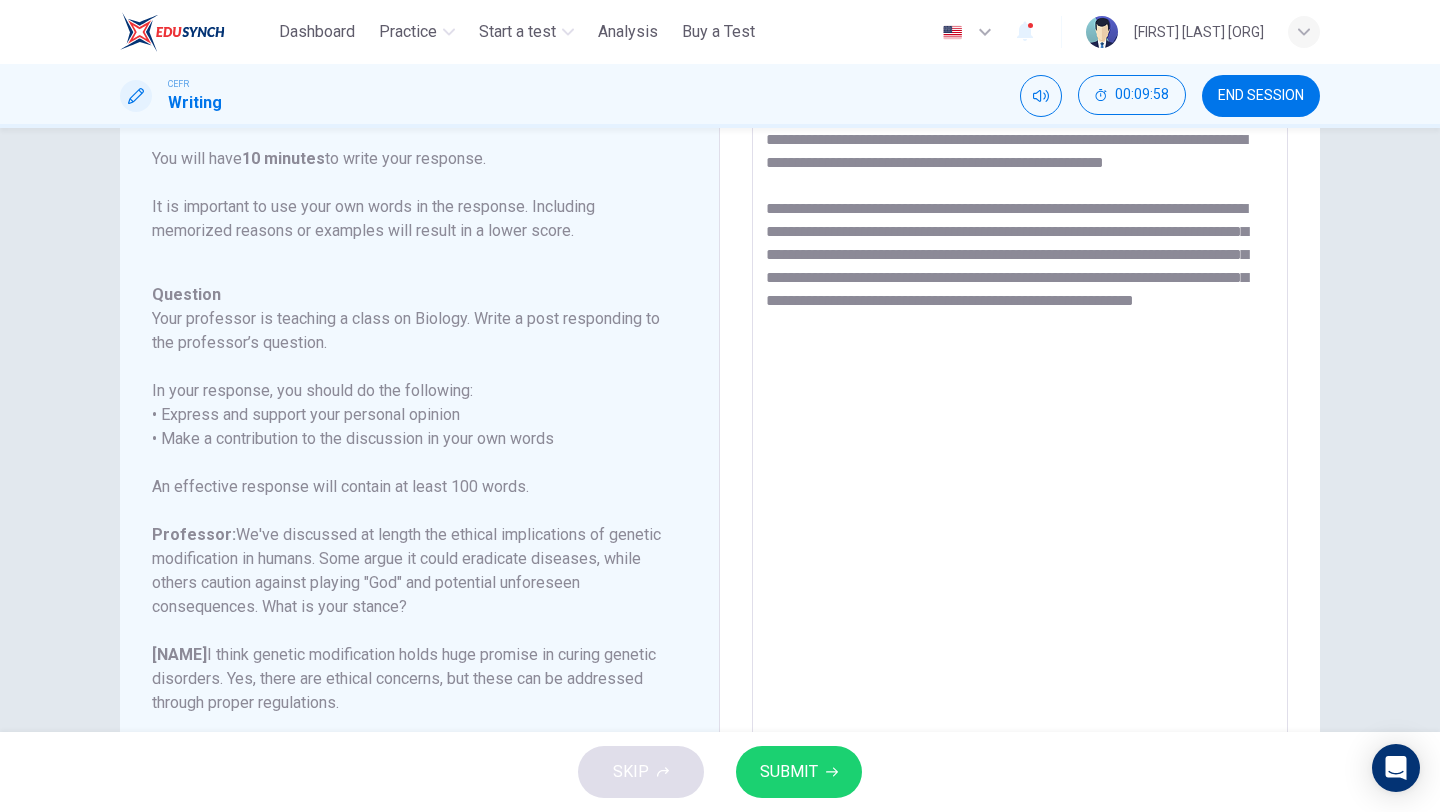 drag, startPoint x: 1059, startPoint y: 327, endPoint x: 918, endPoint y: 316, distance: 141.42842 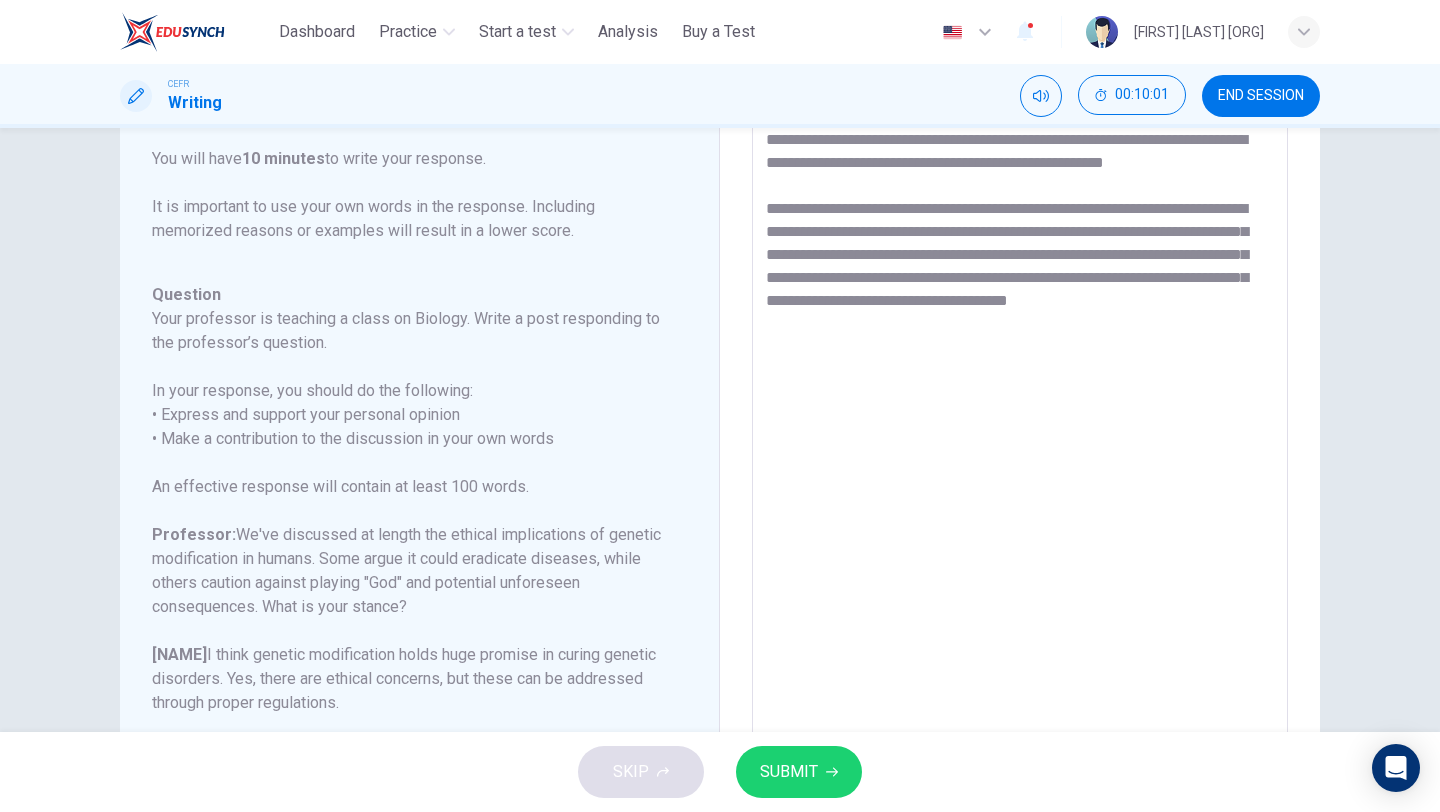 click on "**********" at bounding box center (1020, 445) 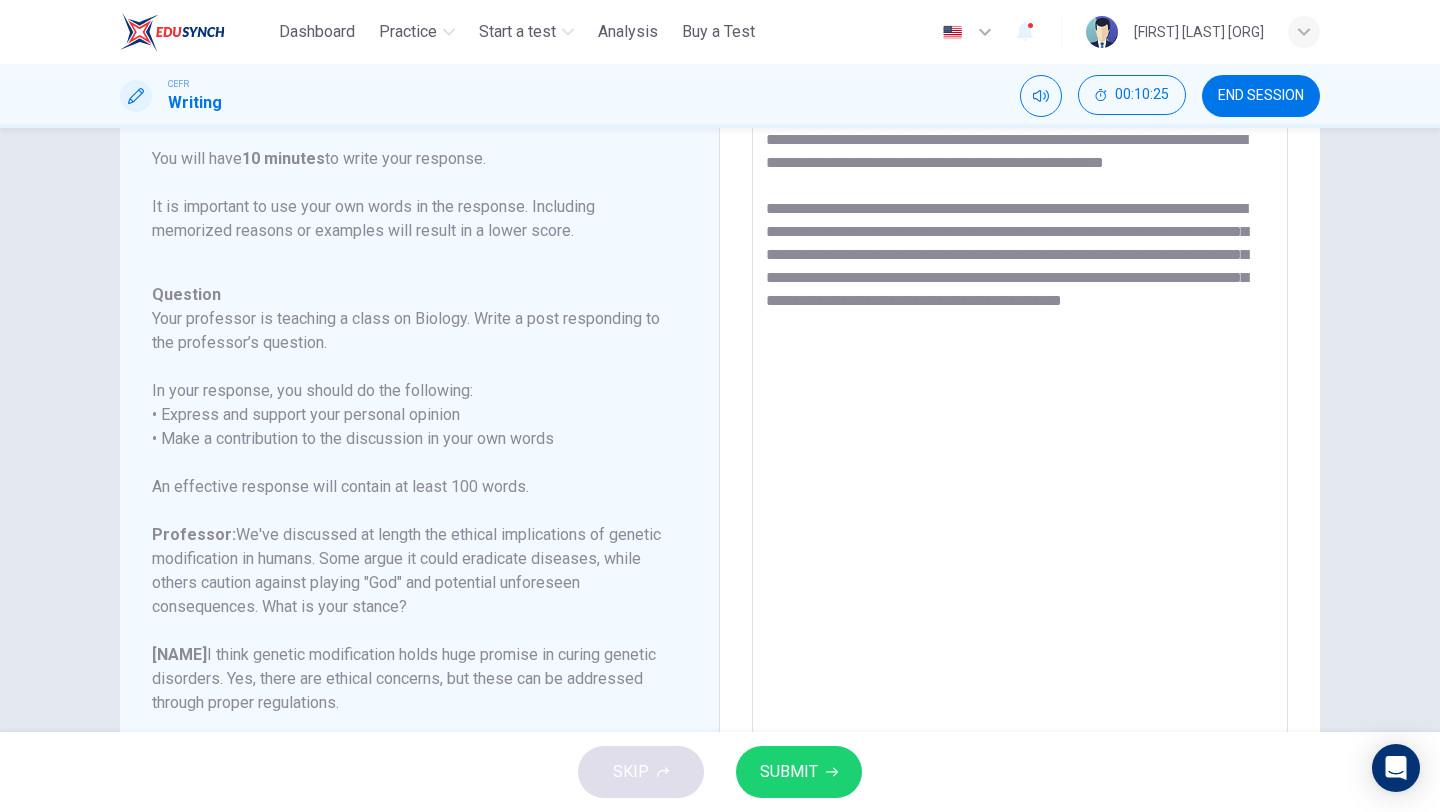 click on "**********" at bounding box center (1020, 445) 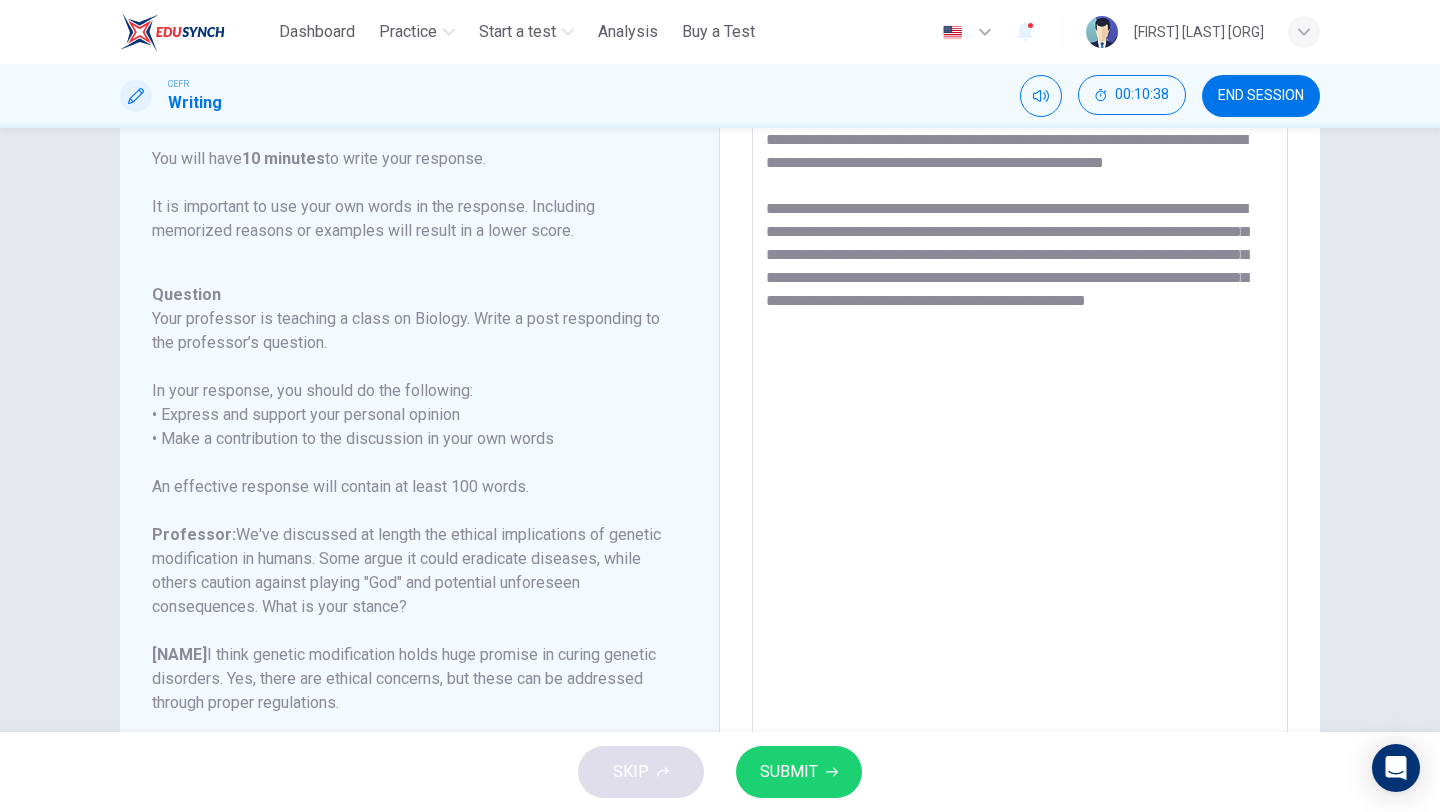 click on "**********" at bounding box center [1020, 445] 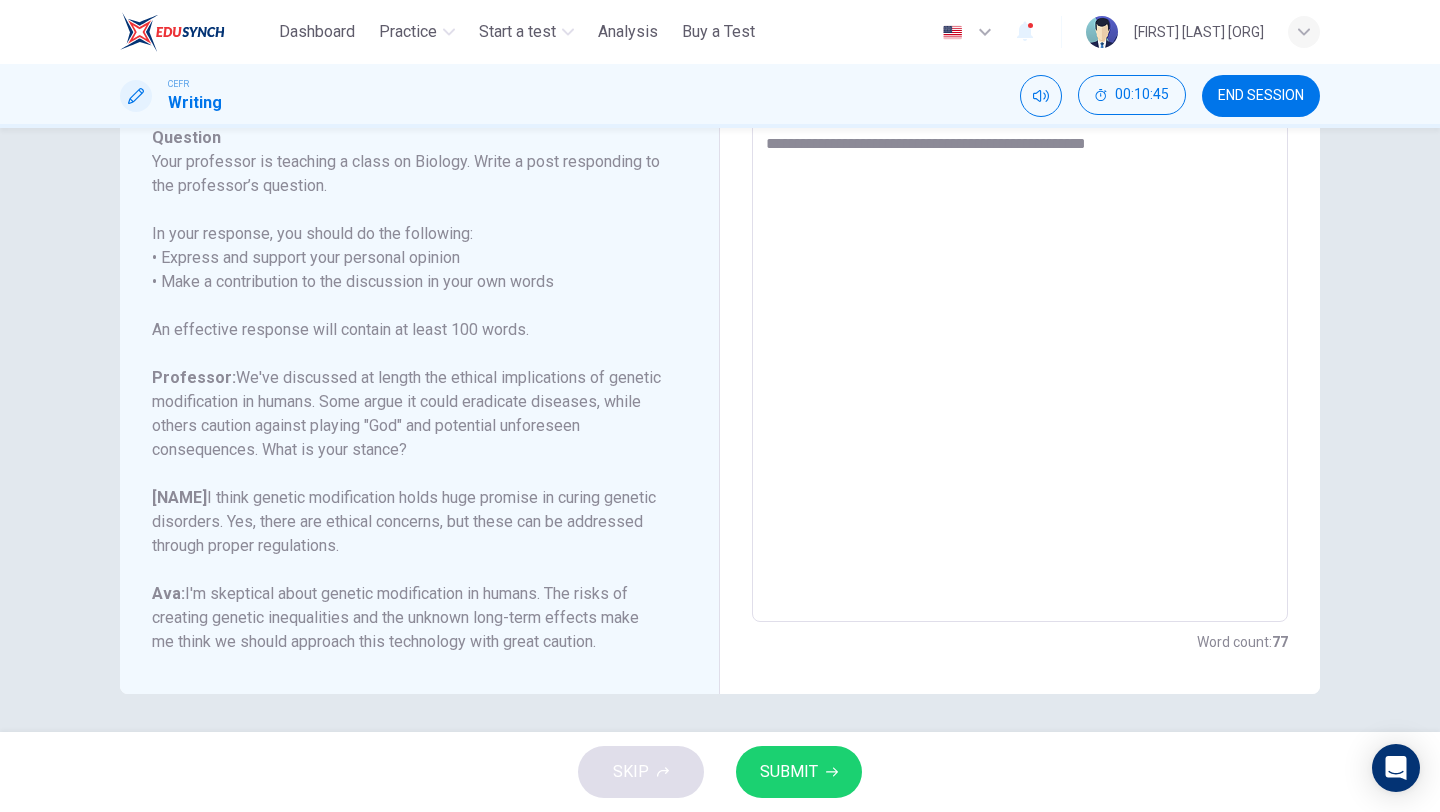 scroll, scrollTop: 286, scrollLeft: 0, axis: vertical 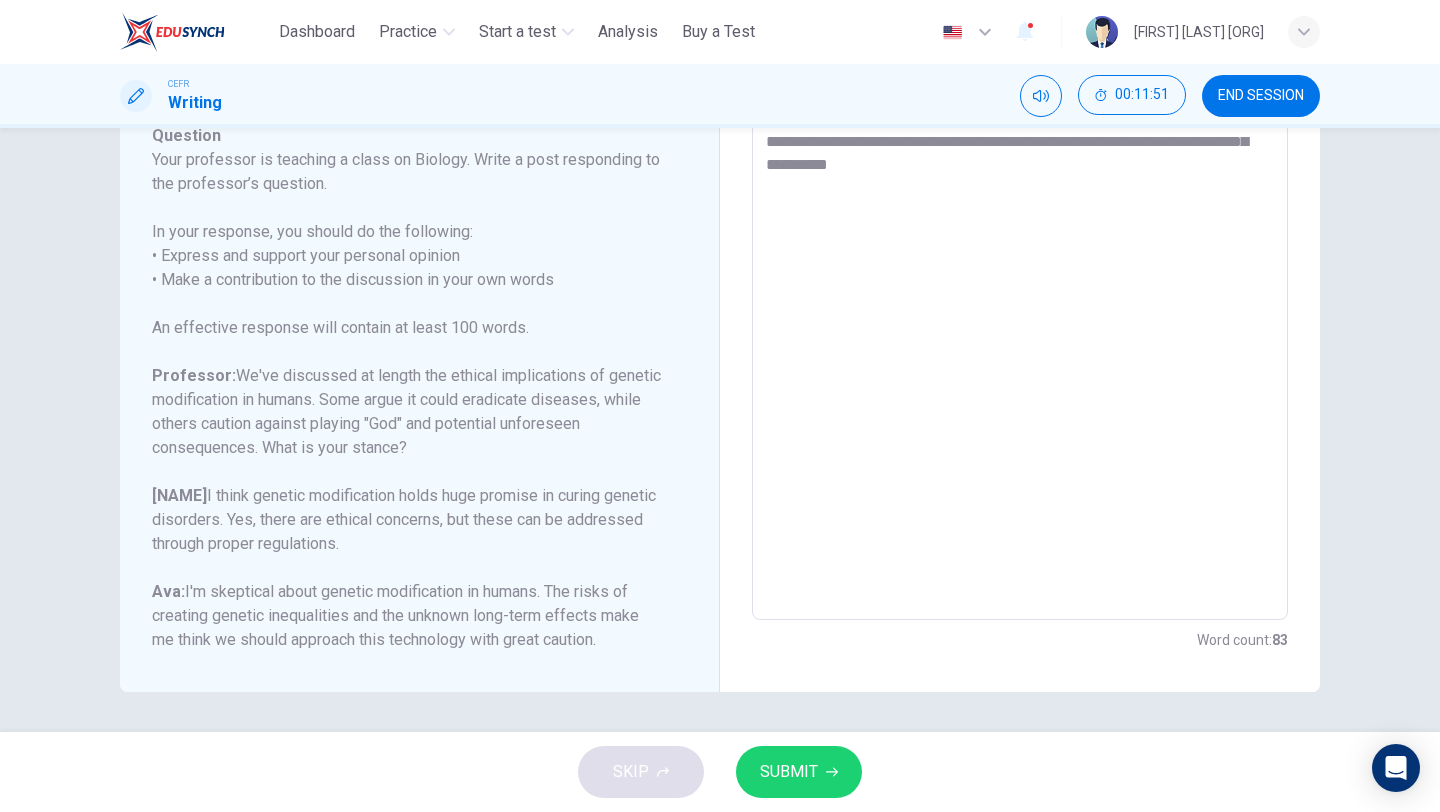 click on "**********" at bounding box center (1020, 286) 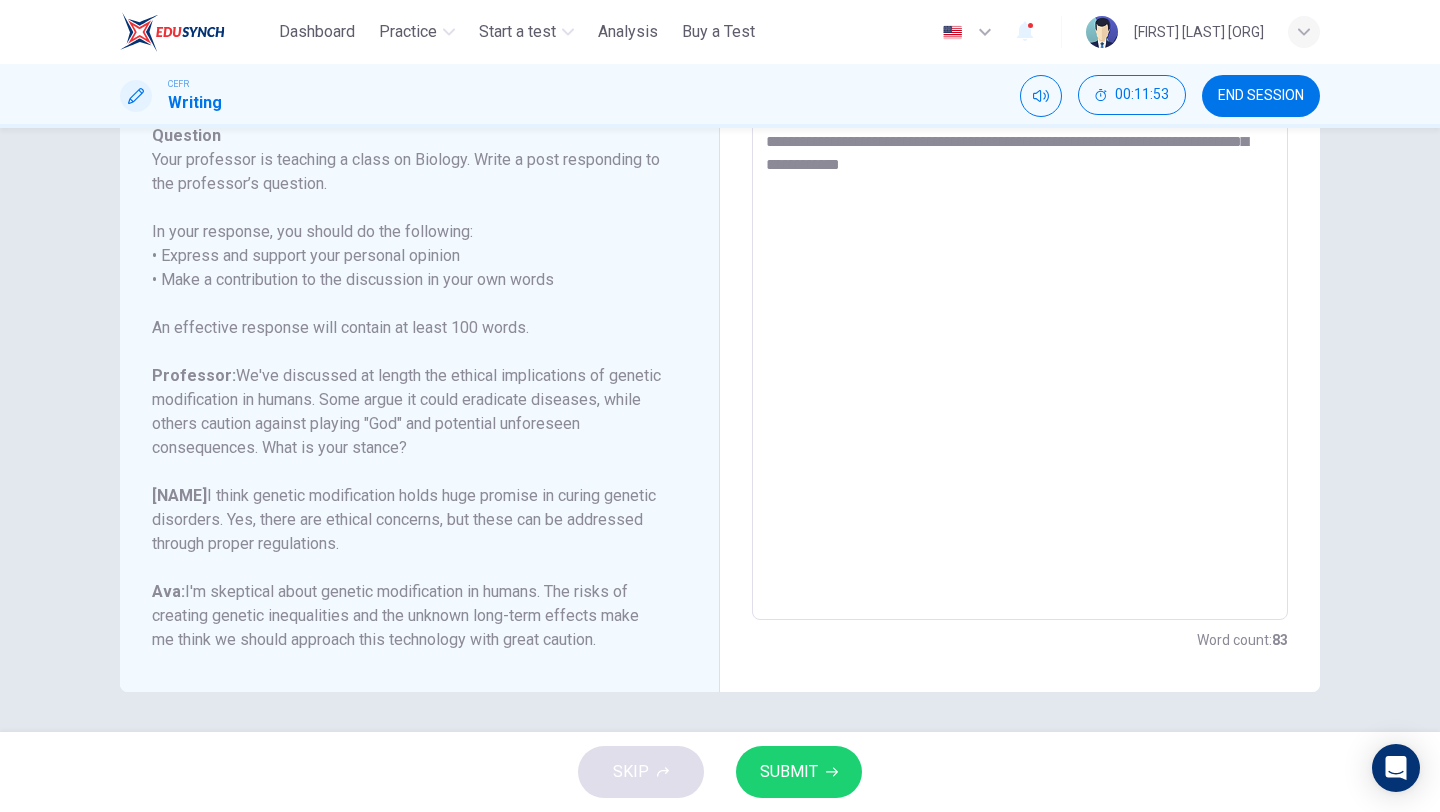 click on "**********" at bounding box center (1020, 286) 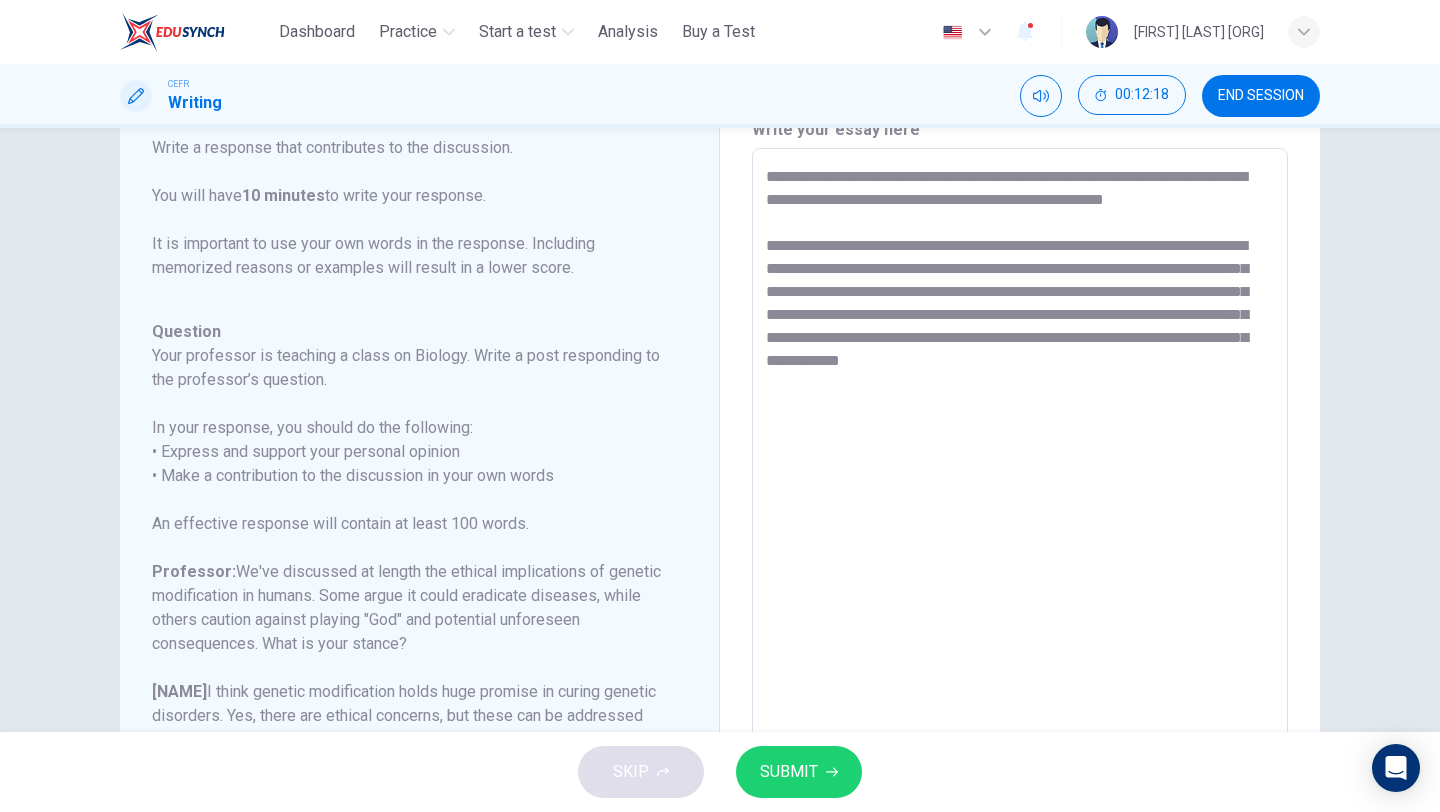 scroll, scrollTop: 87, scrollLeft: 0, axis: vertical 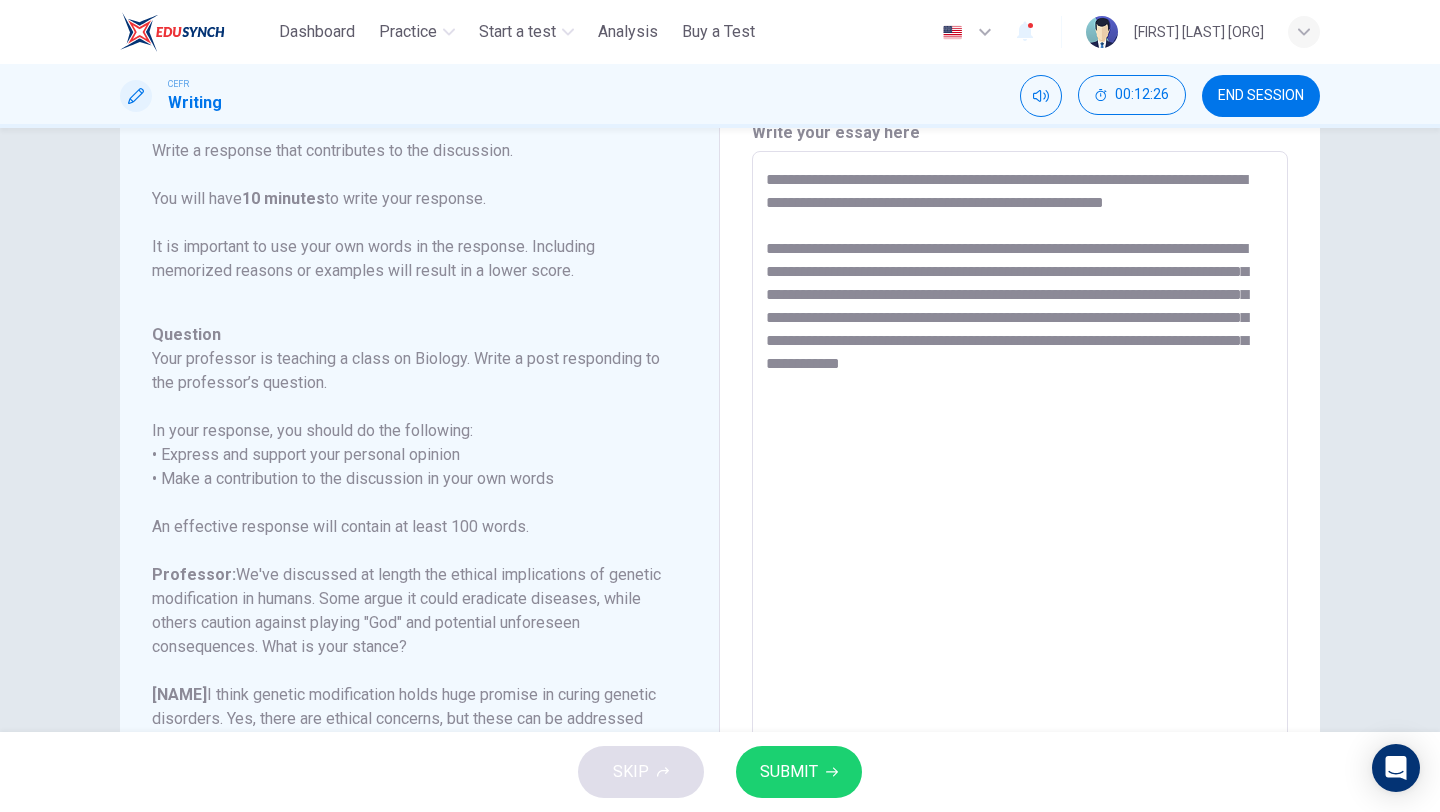 click on "**********" at bounding box center [1020, 485] 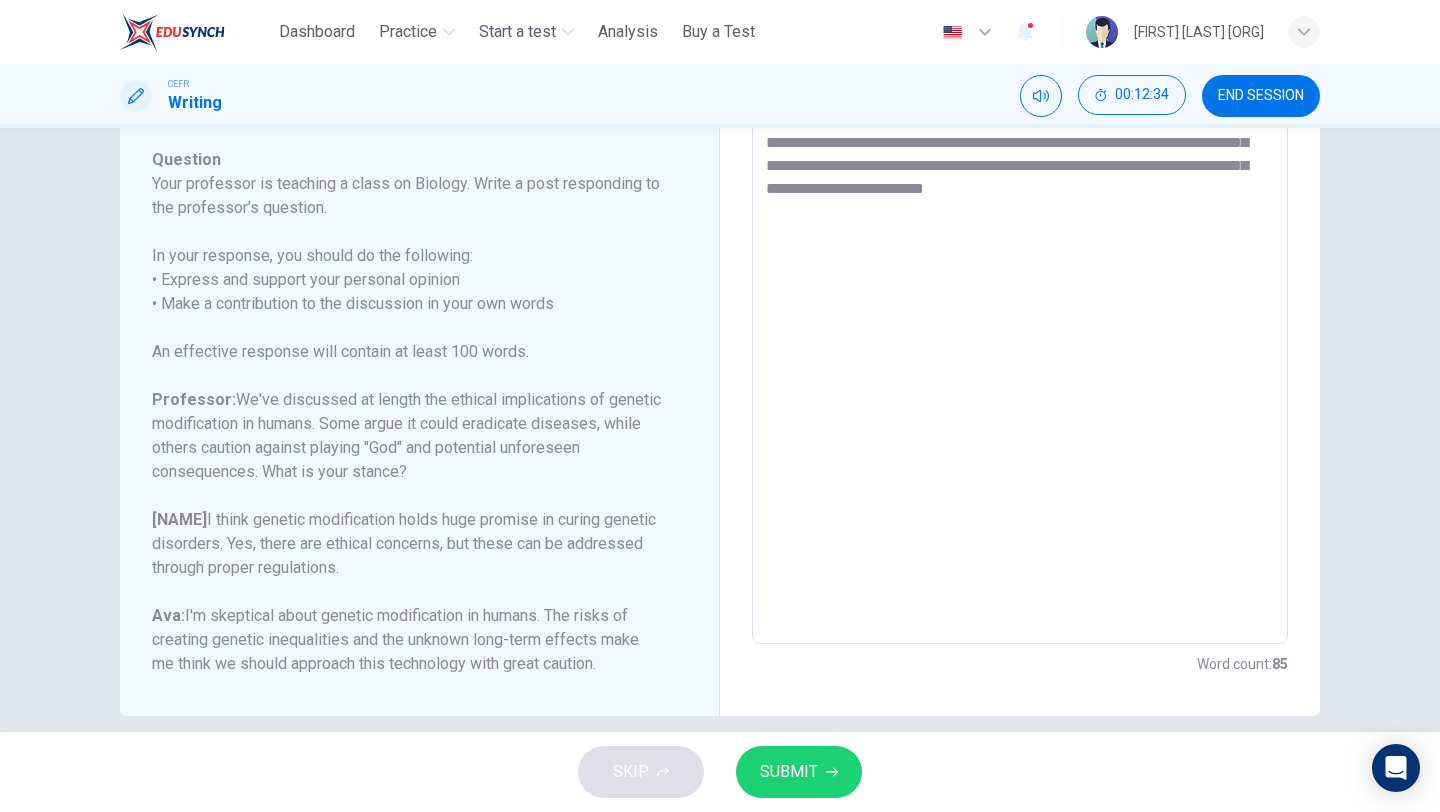scroll, scrollTop: 264, scrollLeft: 0, axis: vertical 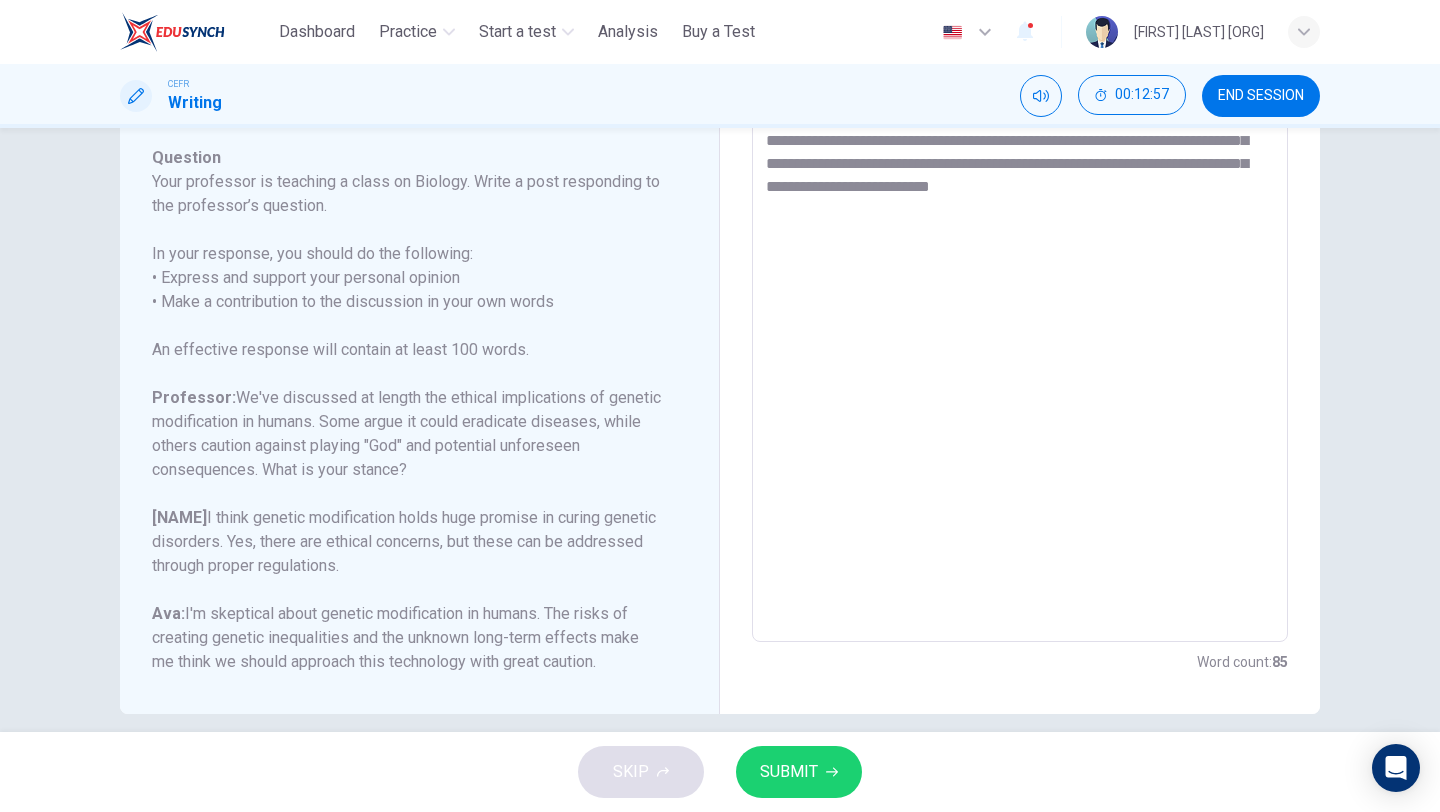 drag, startPoint x: 916, startPoint y: 209, endPoint x: 1031, endPoint y: 209, distance: 115 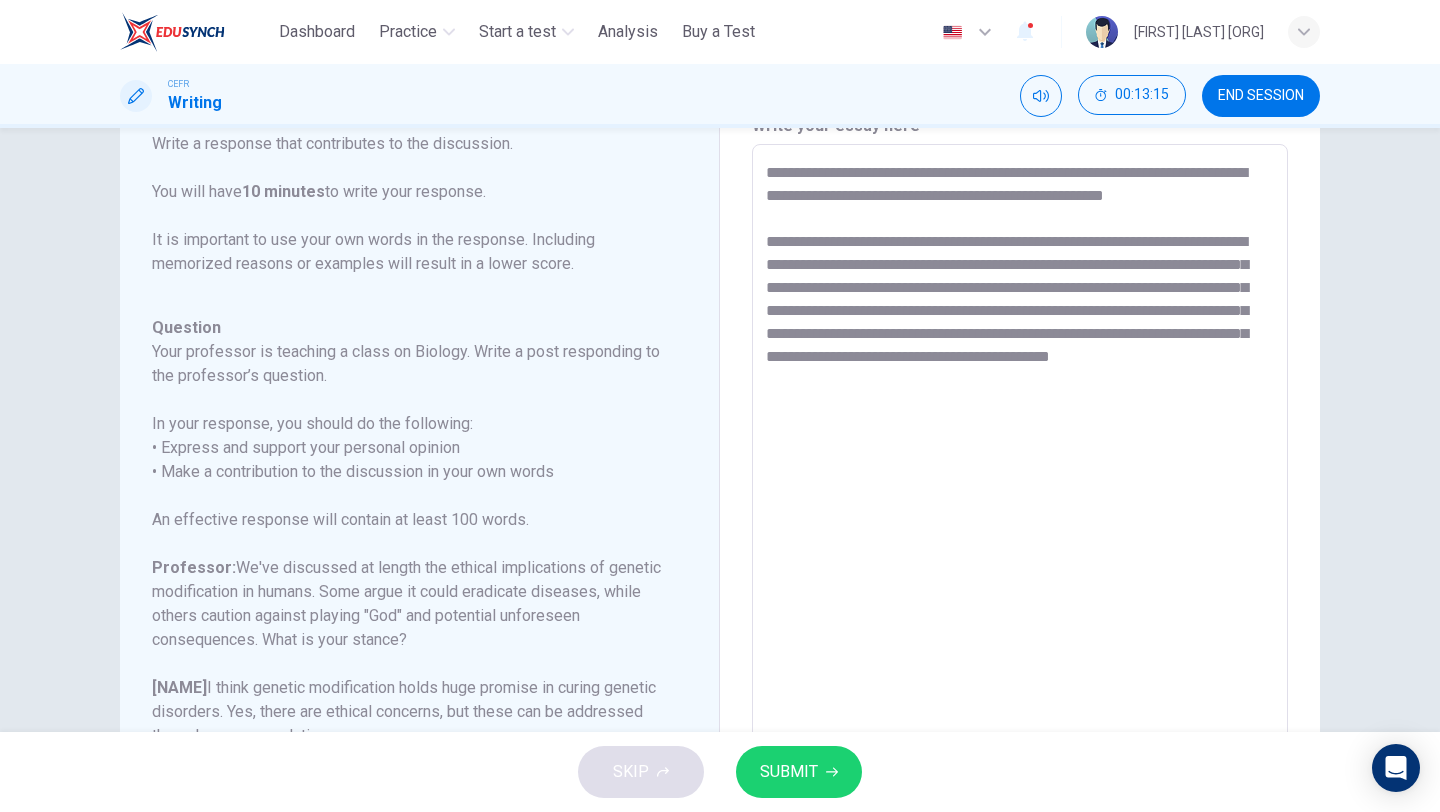 scroll, scrollTop: 0, scrollLeft: 0, axis: both 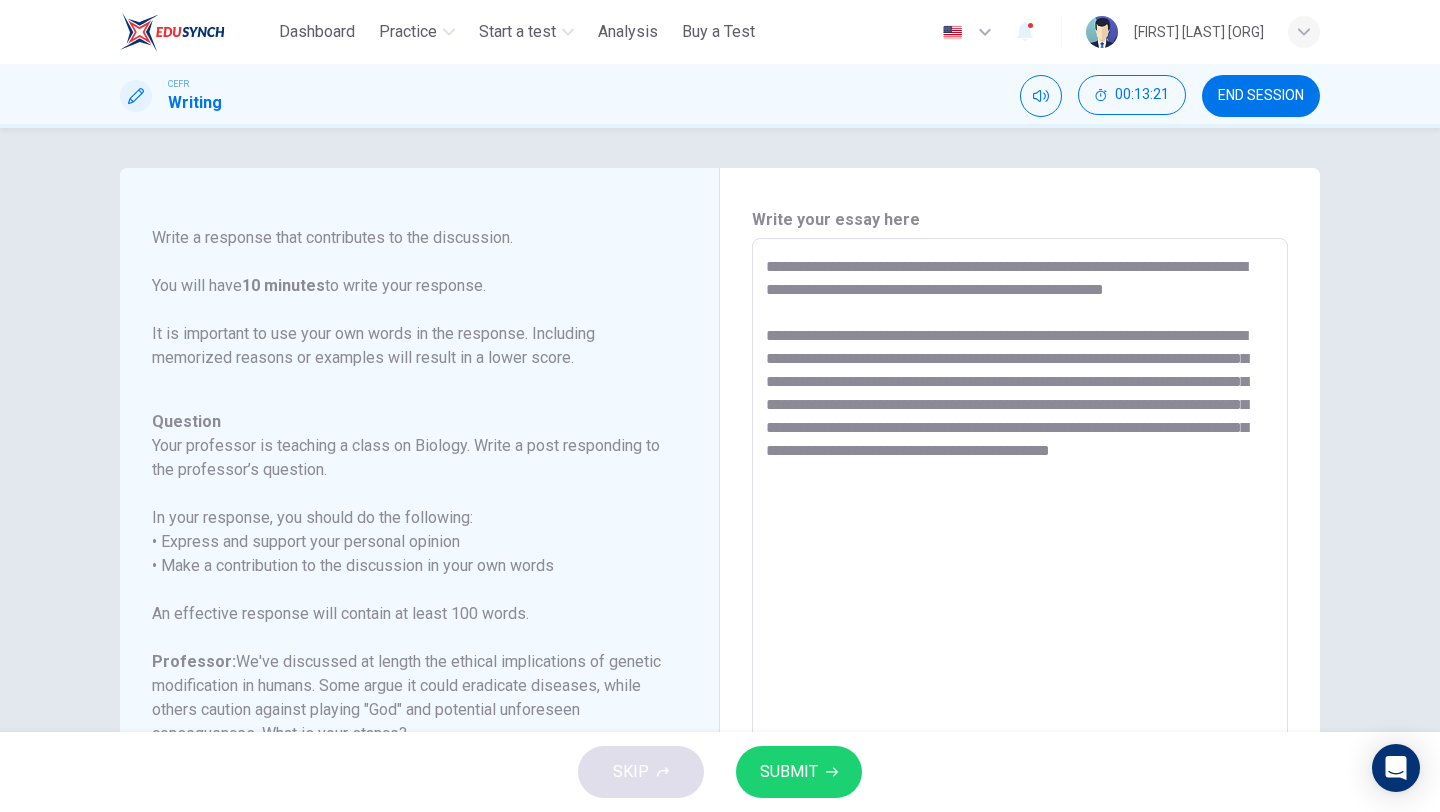 click on "**********" at bounding box center [1020, 572] 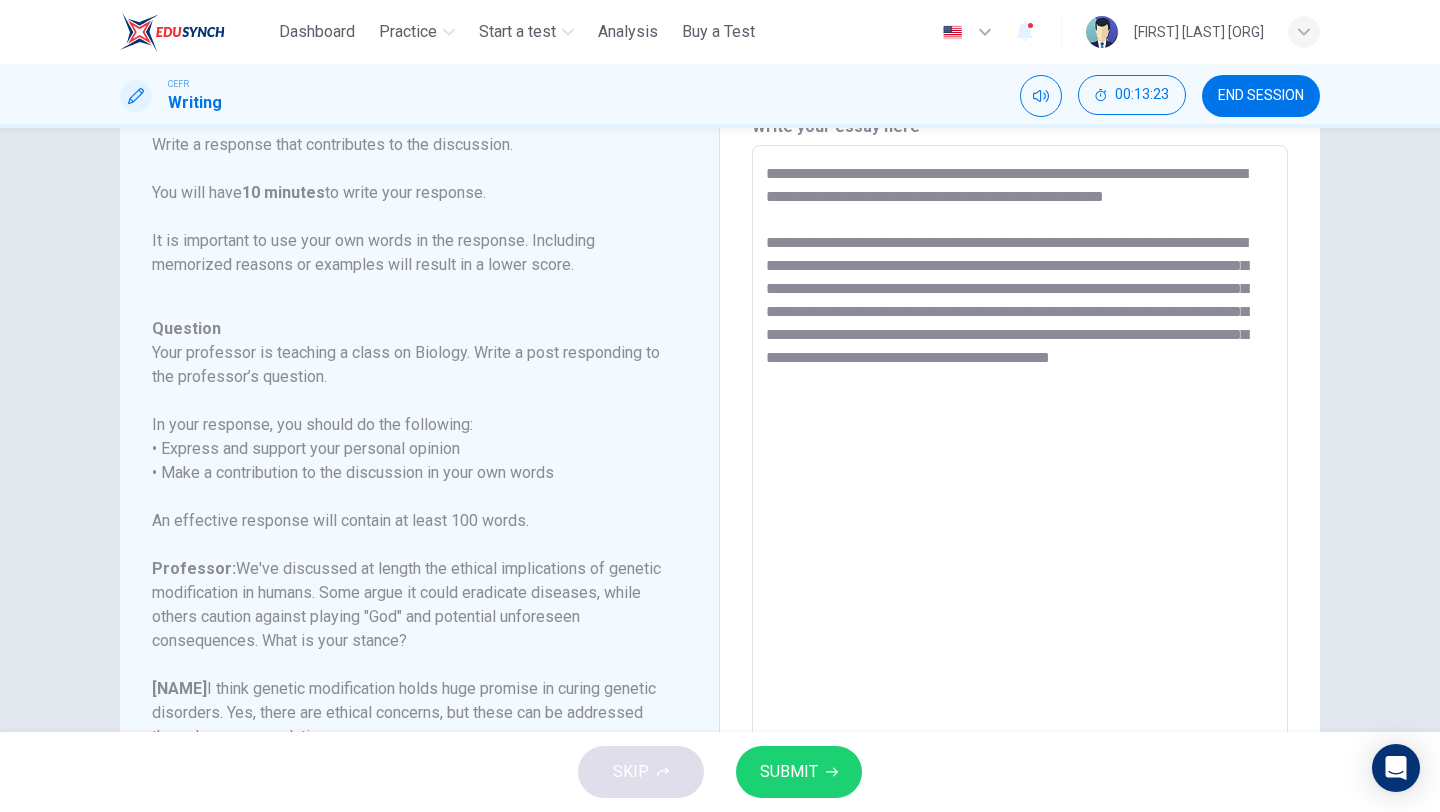 scroll, scrollTop: 47, scrollLeft: 0, axis: vertical 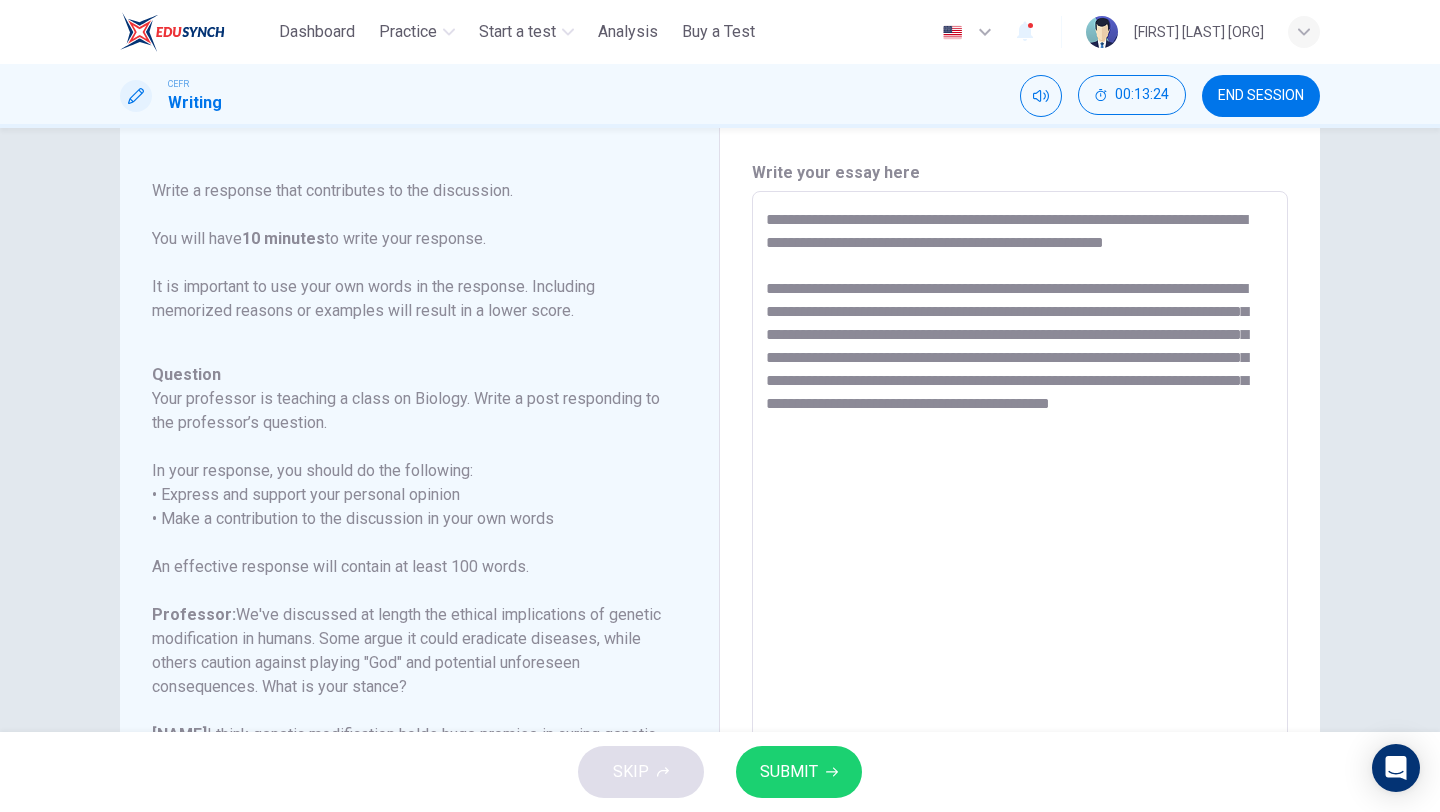 click on "**********" at bounding box center (1020, 525) 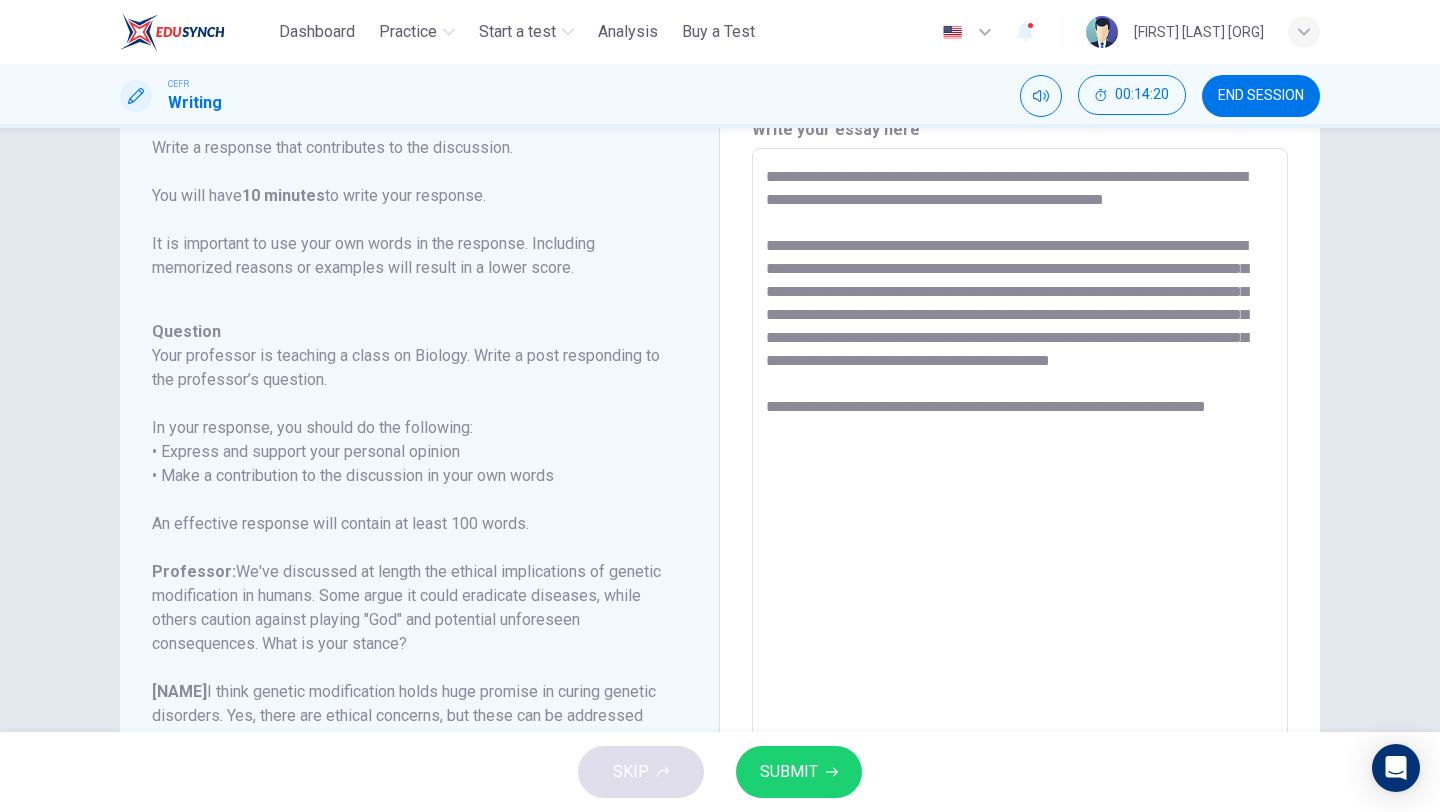 scroll, scrollTop: 123, scrollLeft: 0, axis: vertical 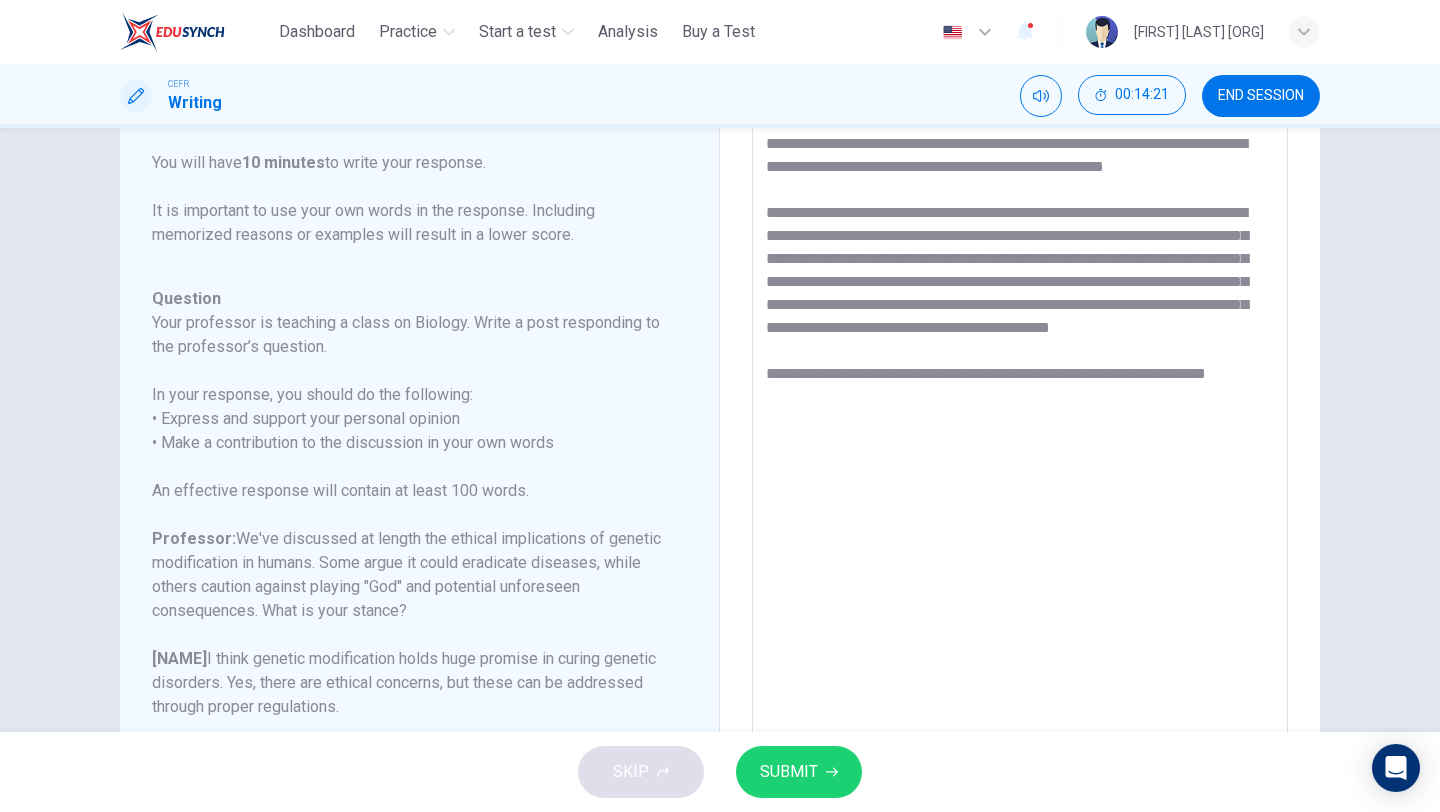 type on "**********" 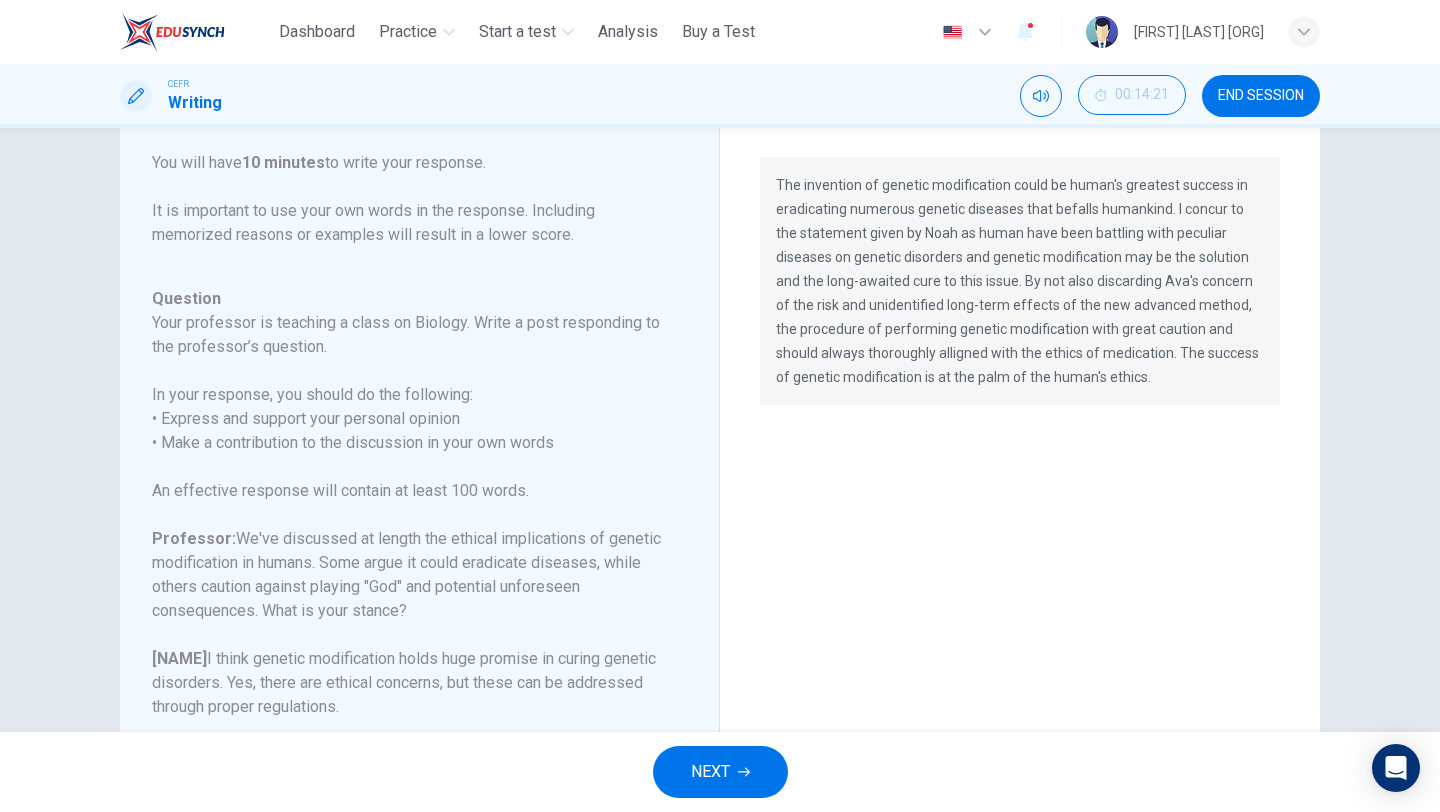 scroll, scrollTop: 286, scrollLeft: 0, axis: vertical 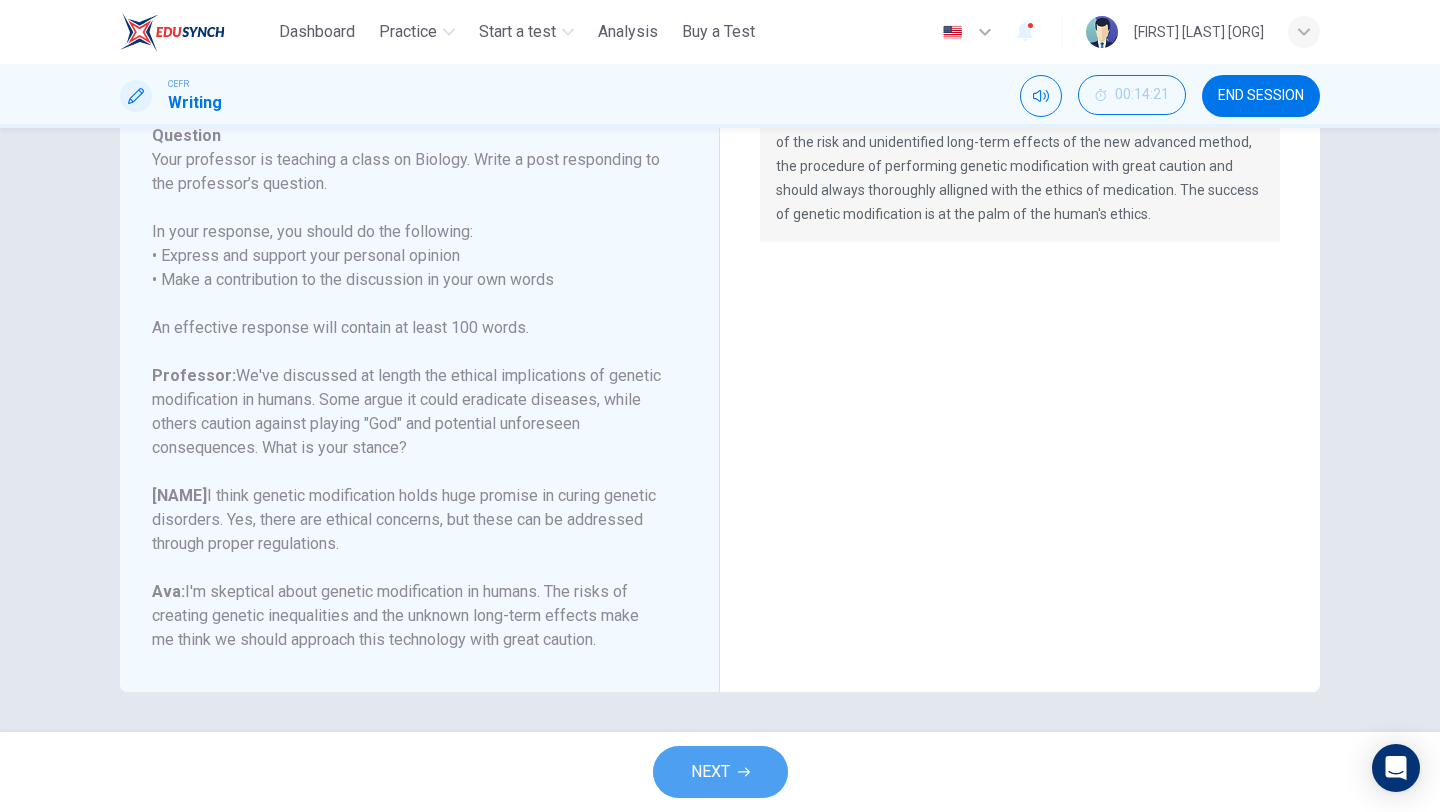 click on "NEXT" at bounding box center [710, 772] 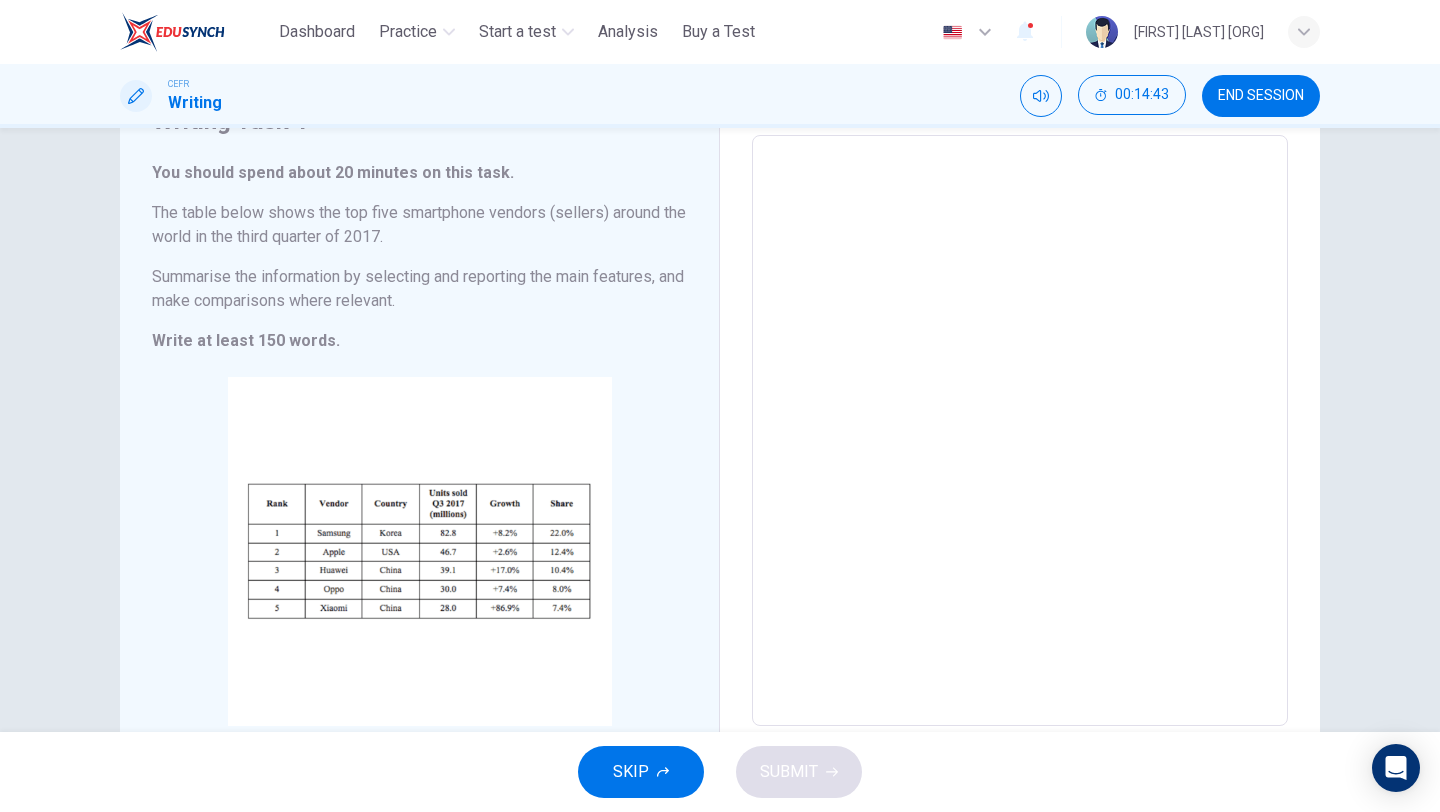 scroll, scrollTop: 77, scrollLeft: 0, axis: vertical 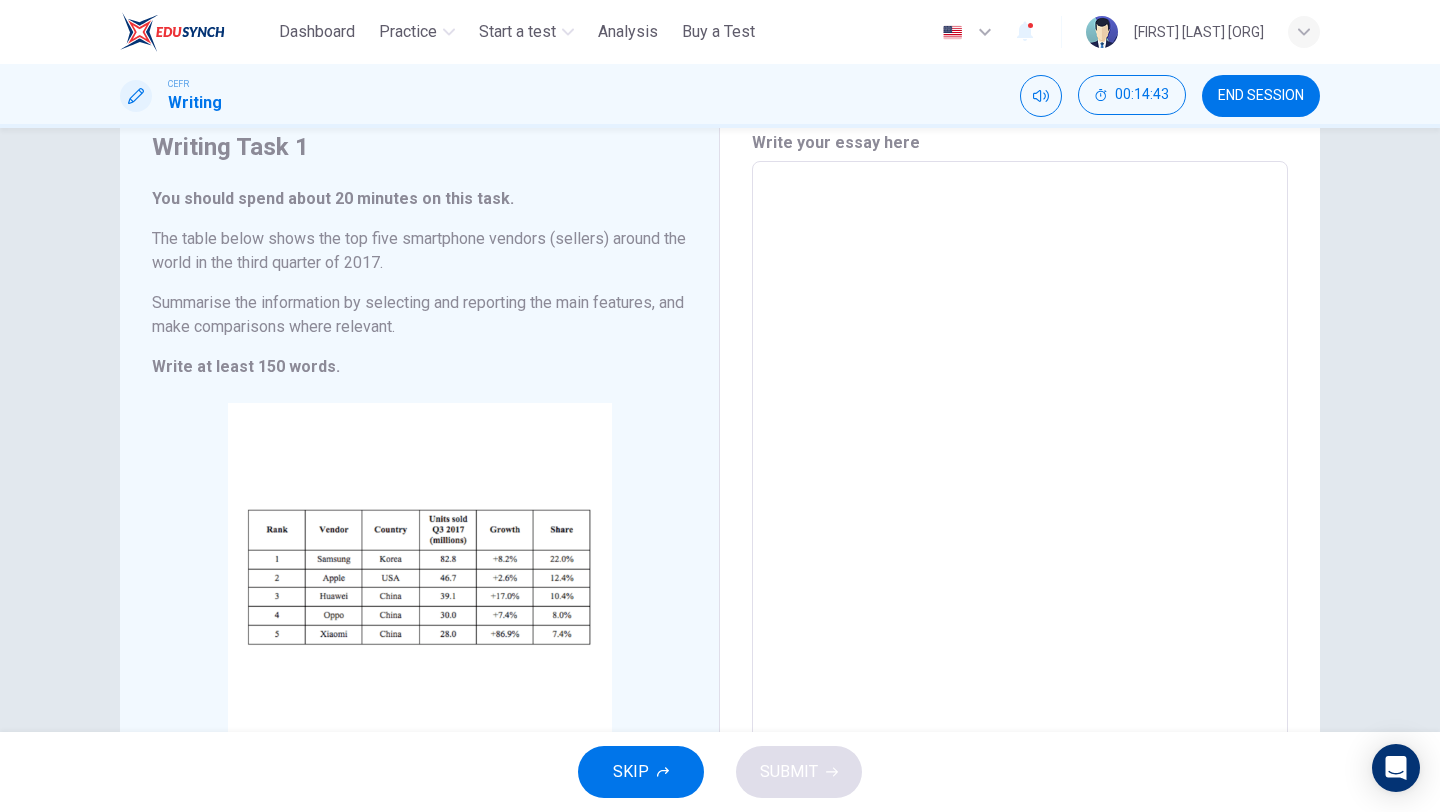 click at bounding box center [1020, 457] 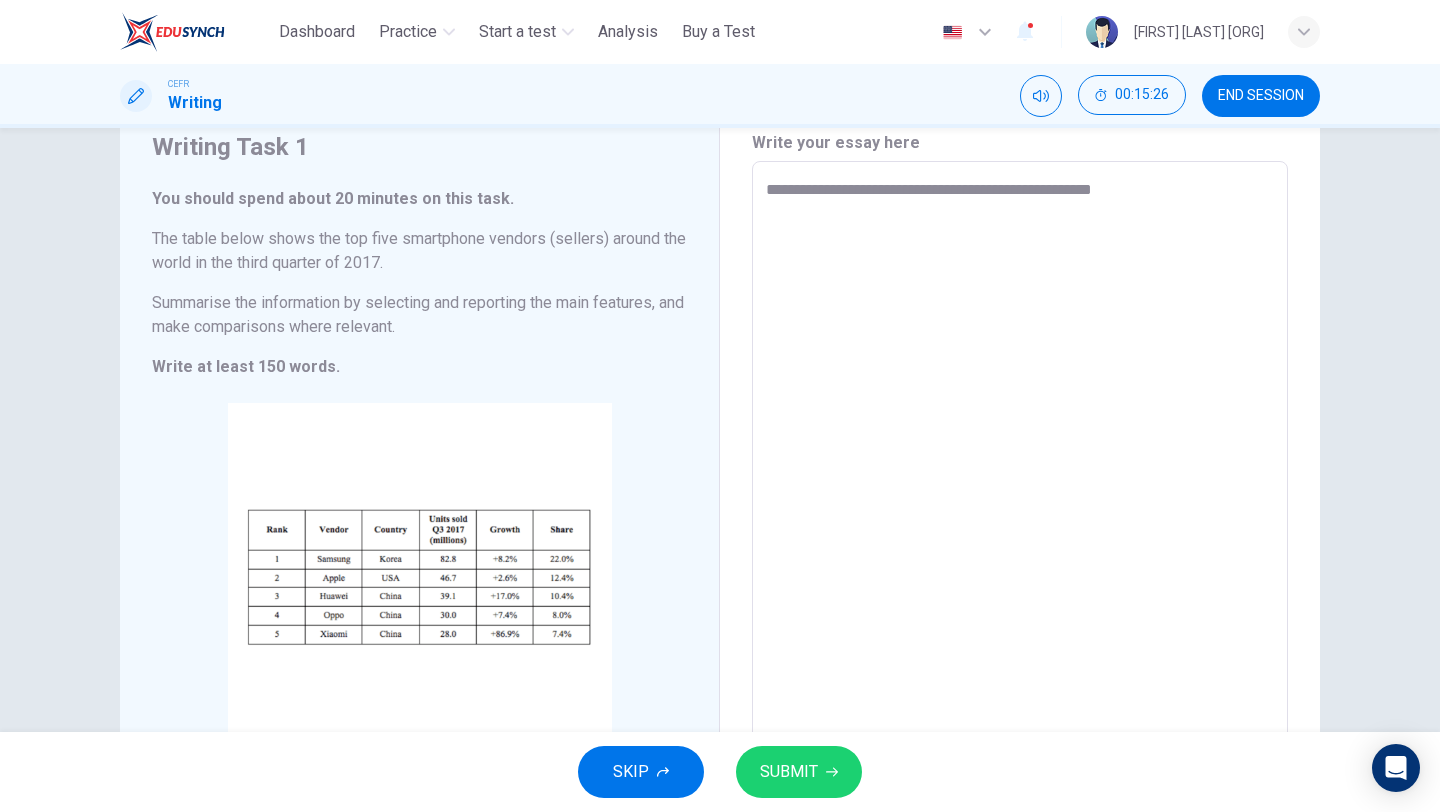 click on "**********" at bounding box center [1020, 457] 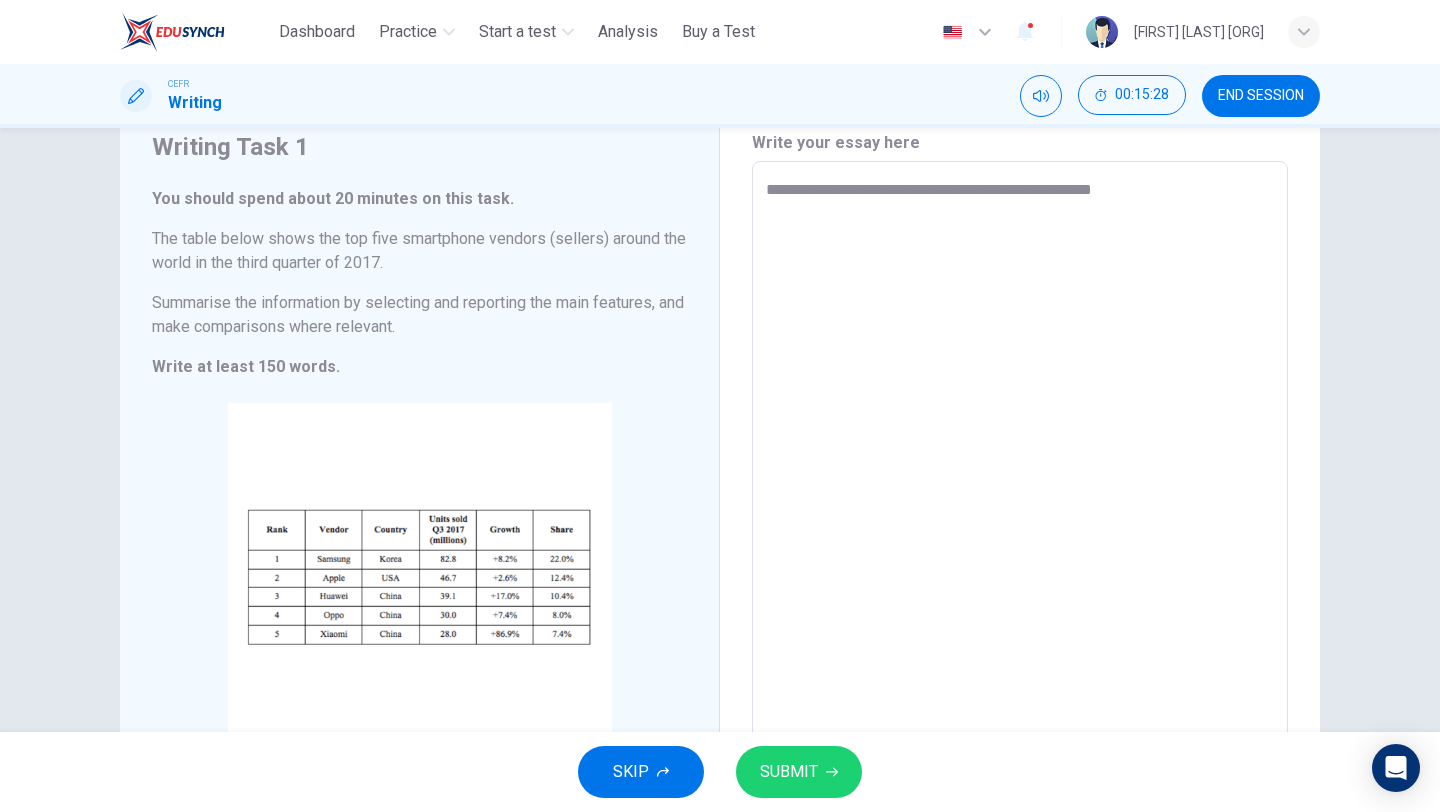 click on "**********" at bounding box center [1020, 457] 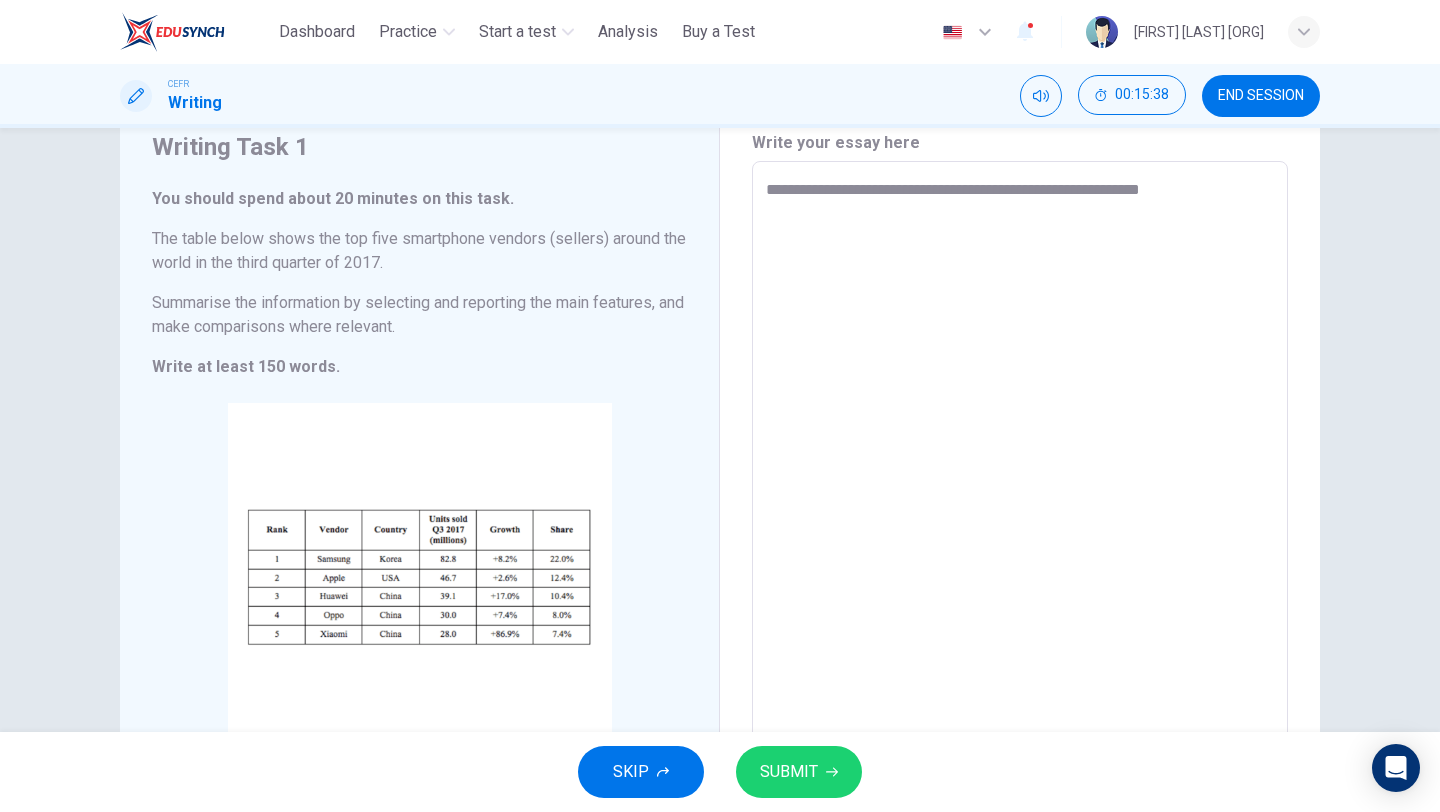 click on "**********" at bounding box center (1020, 457) 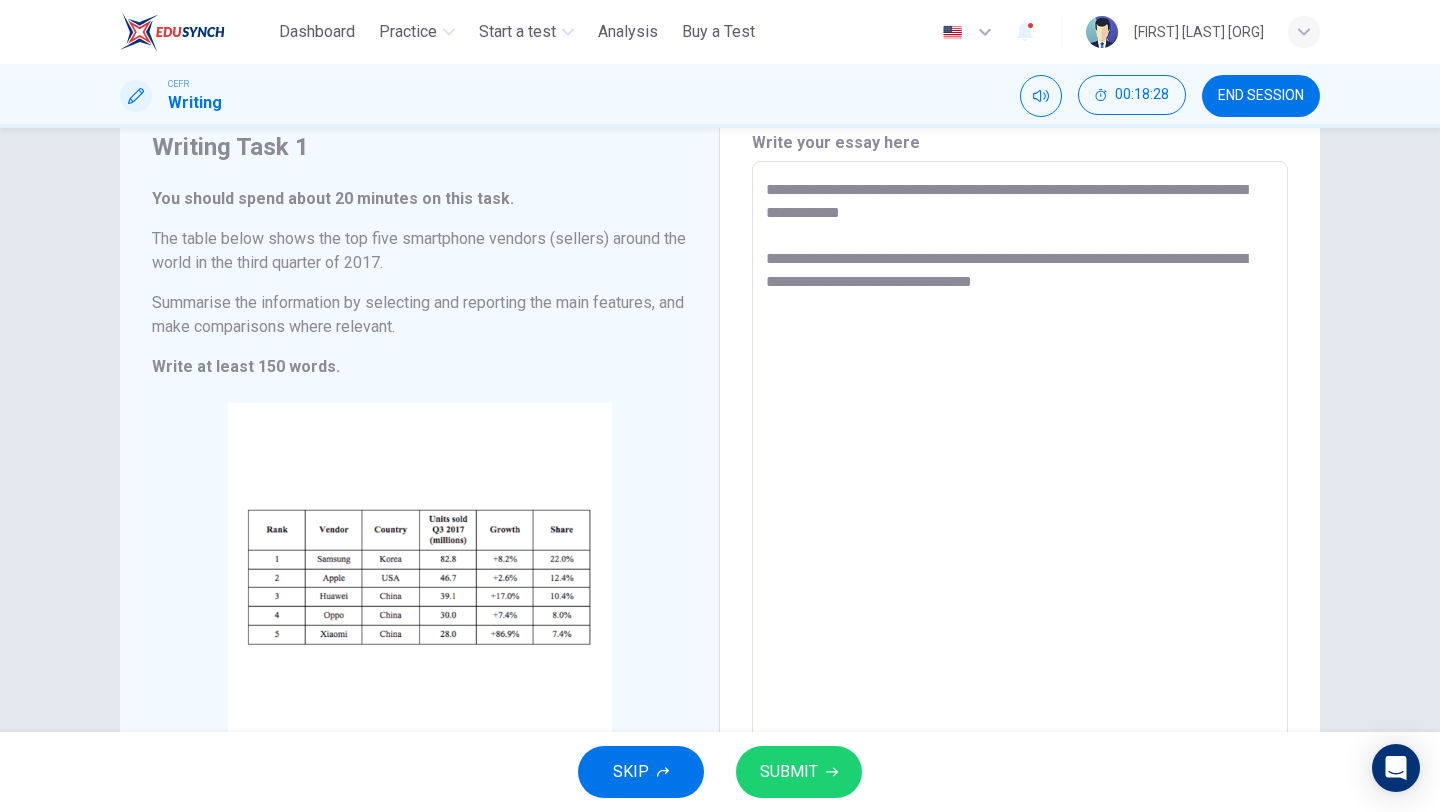 click on "**********" at bounding box center (1020, 457) 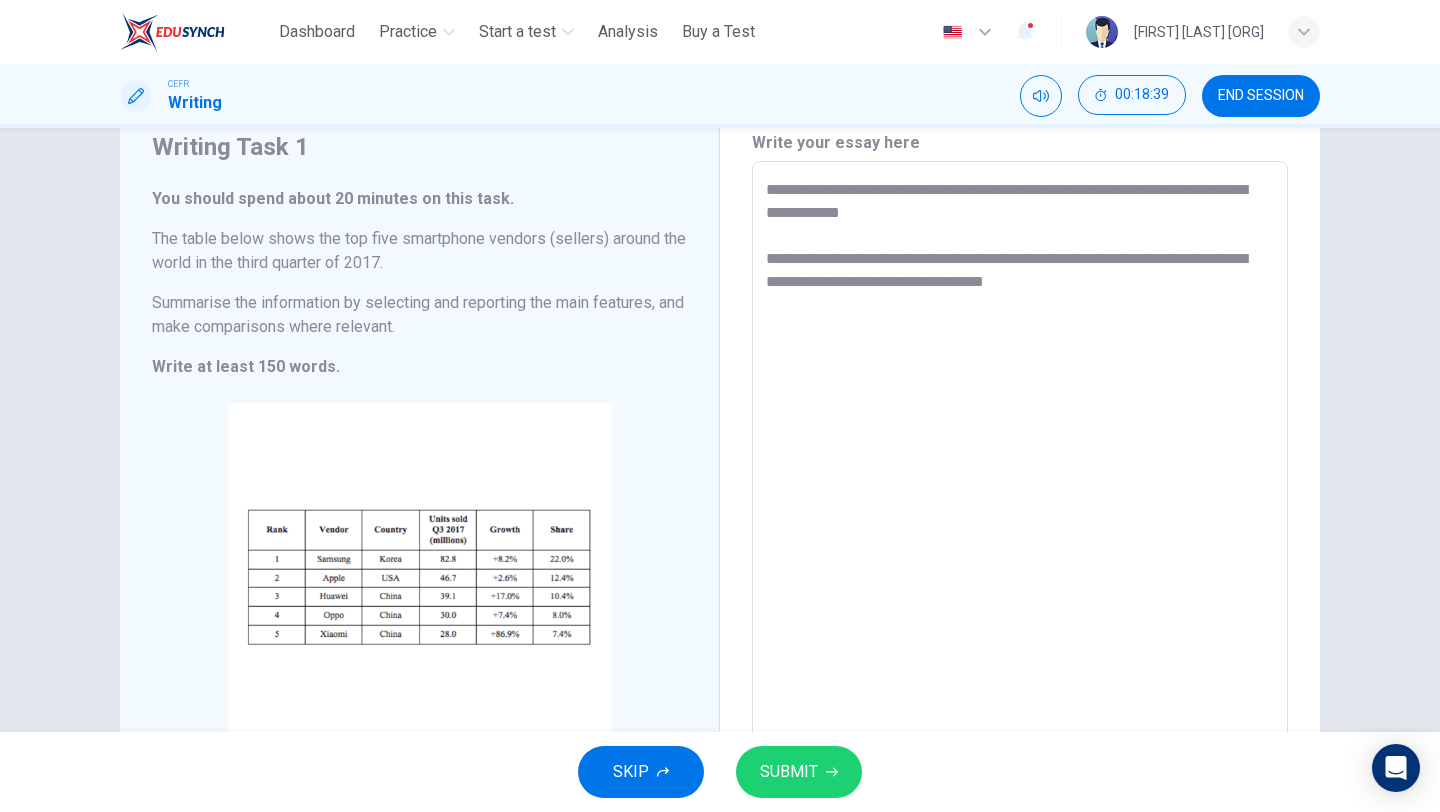 click on "**********" at bounding box center [1020, 457] 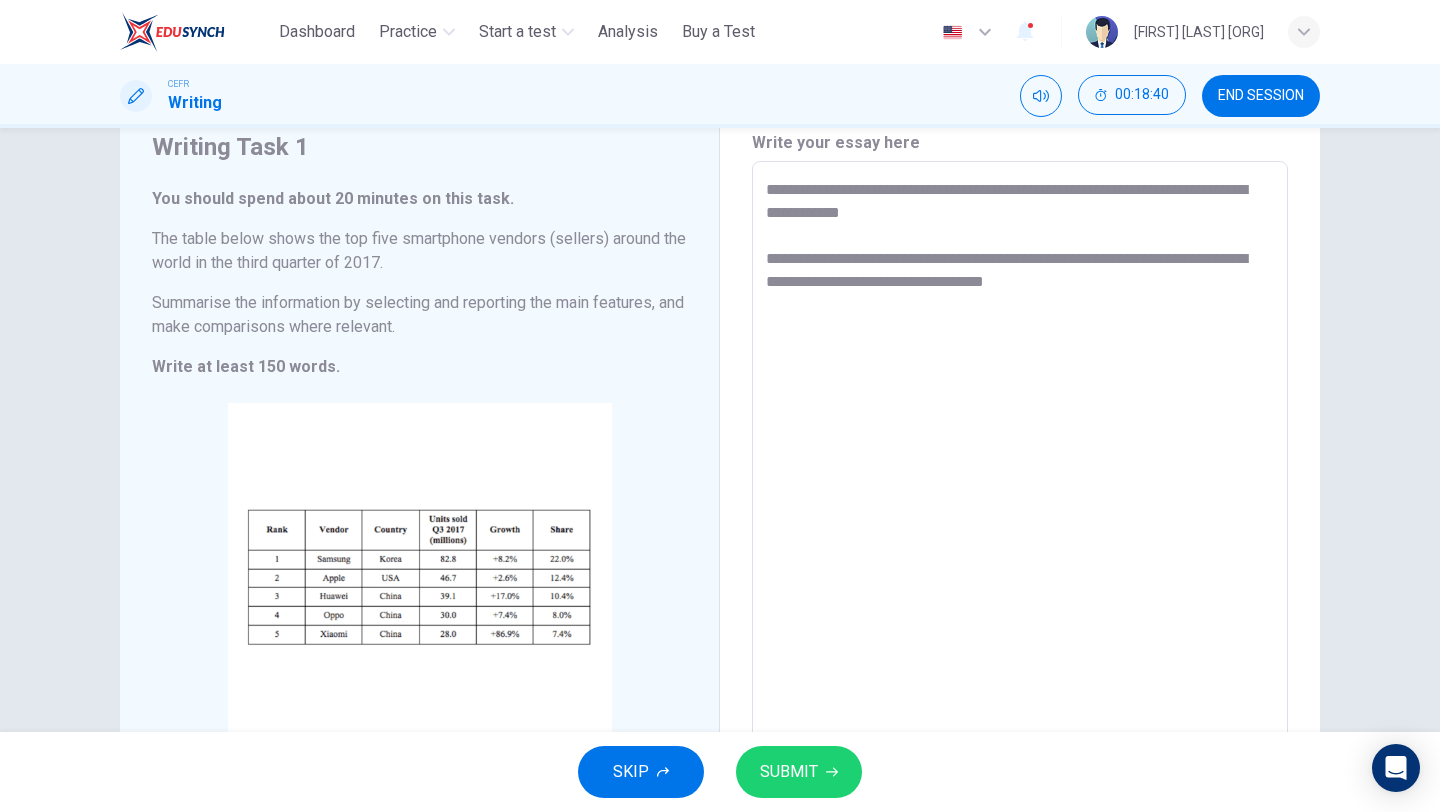 click on "**********" at bounding box center [1020, 457] 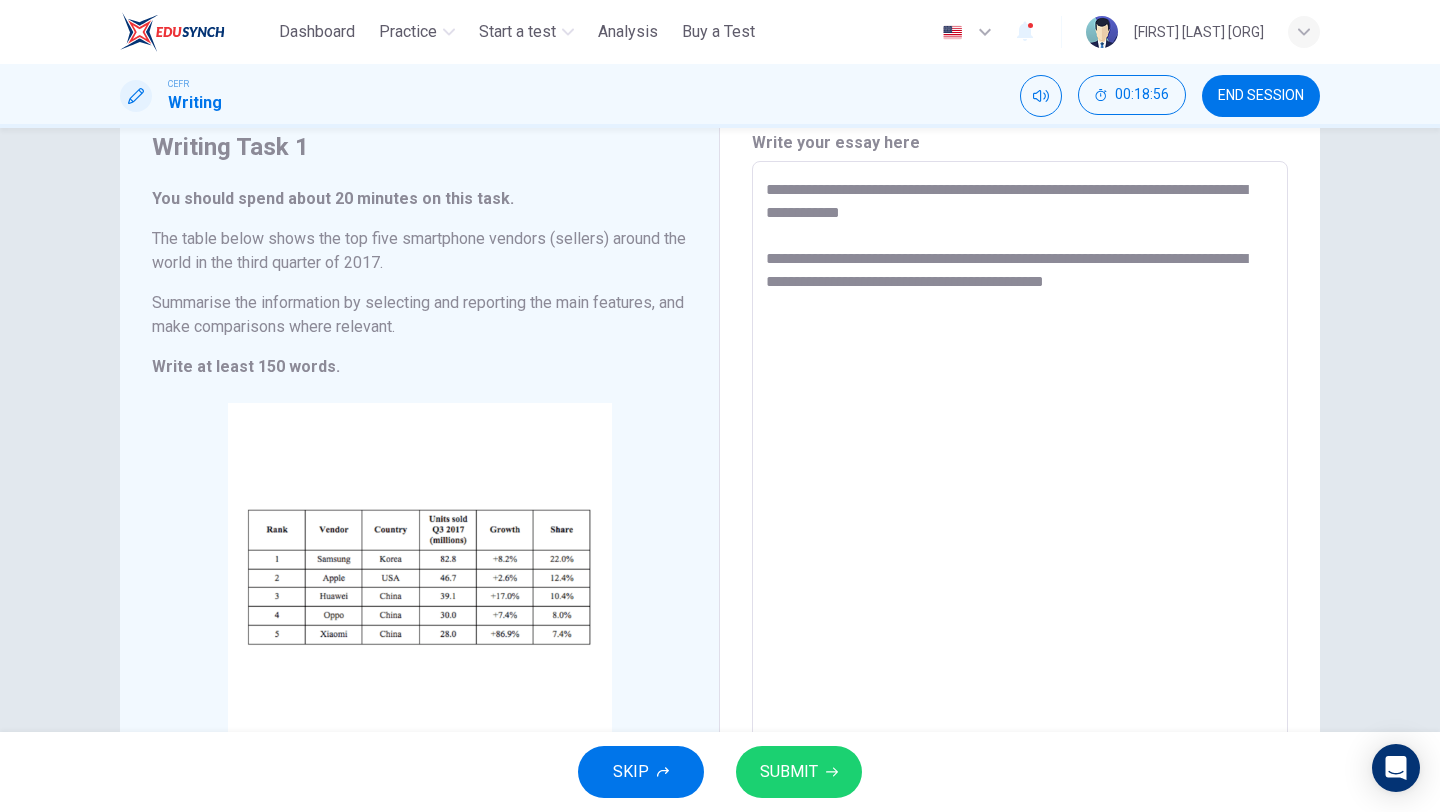 drag, startPoint x: 1235, startPoint y: 261, endPoint x: 956, endPoint y: 281, distance: 279.71594 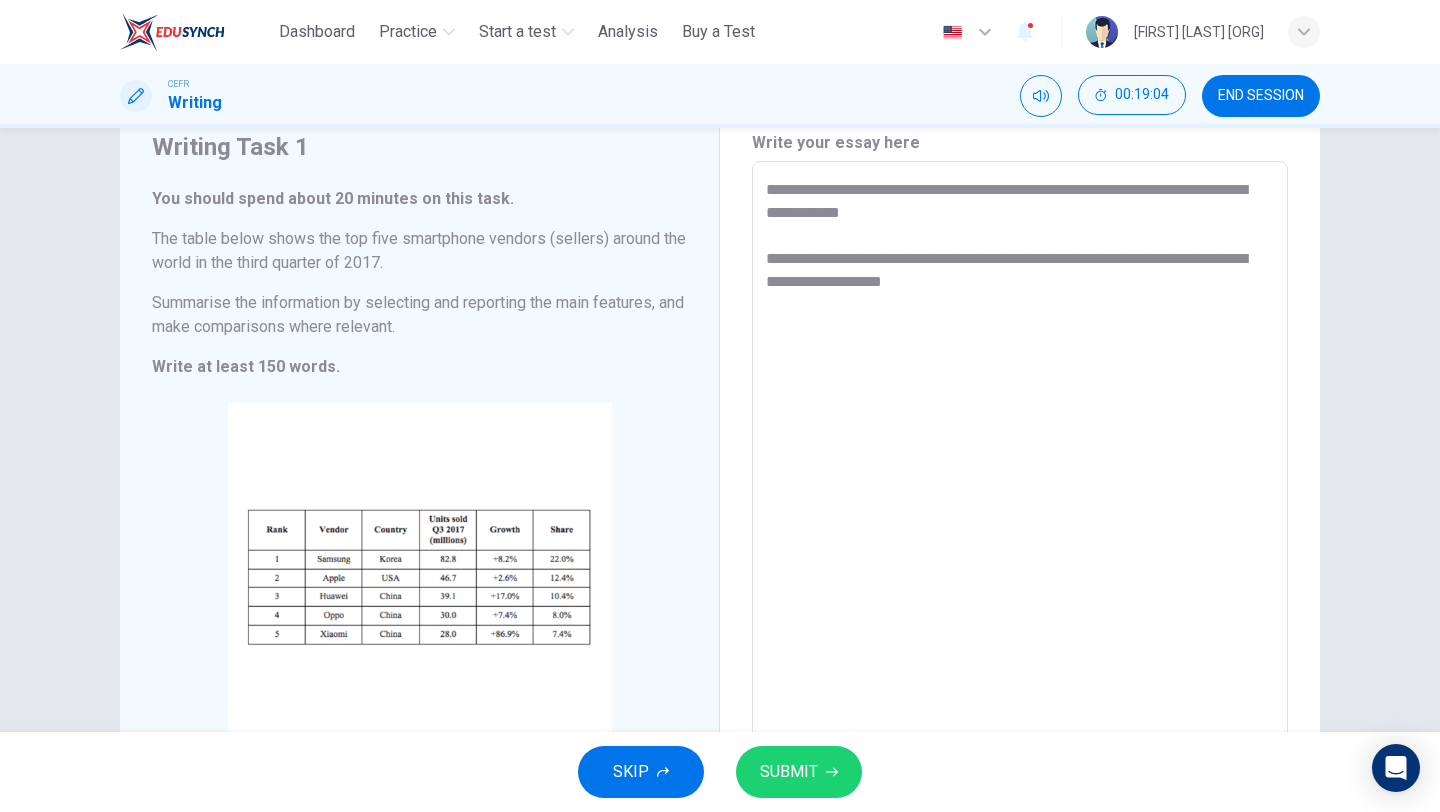 click on "**********" at bounding box center [1020, 457] 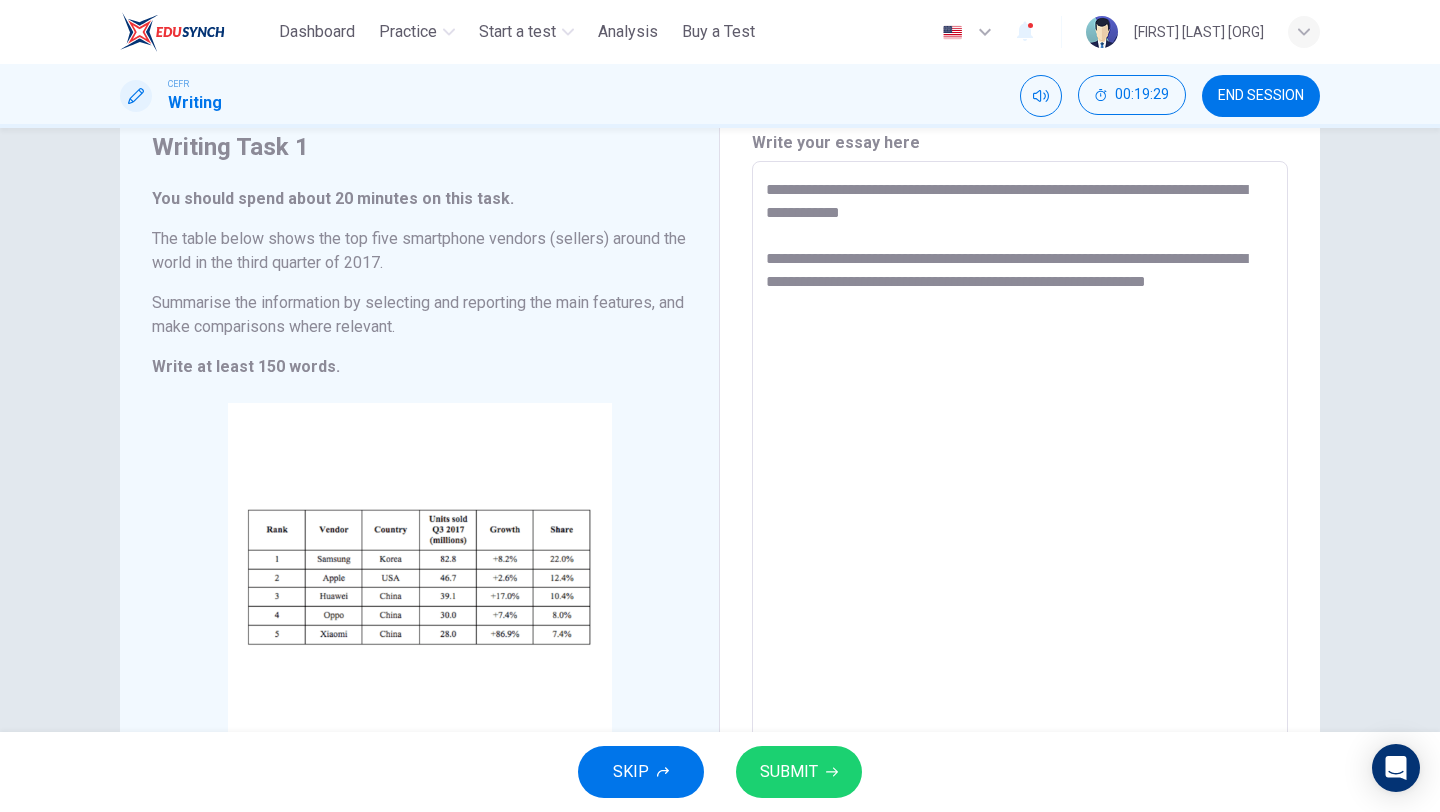 click on "**********" at bounding box center (1020, 457) 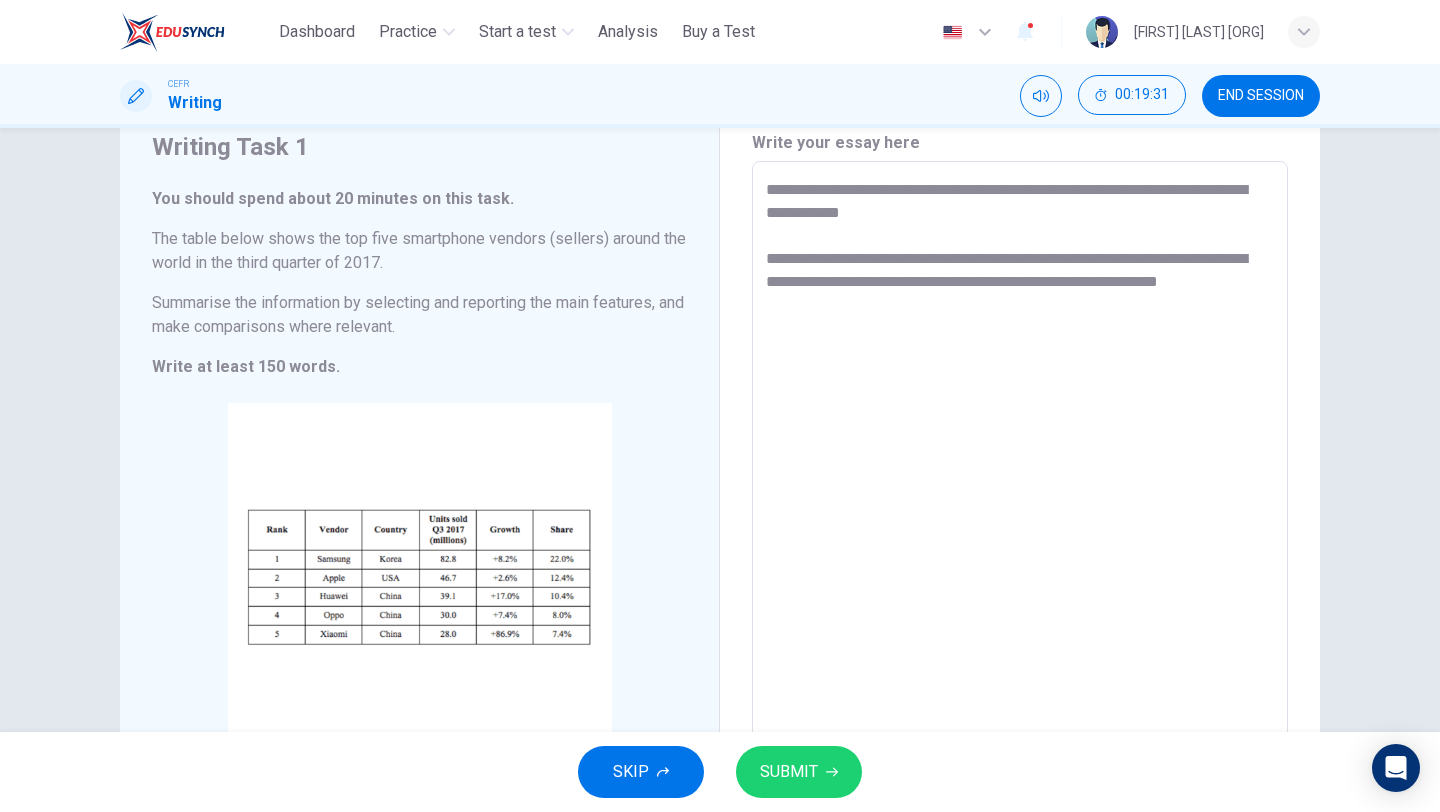 click on "**********" at bounding box center (1020, 457) 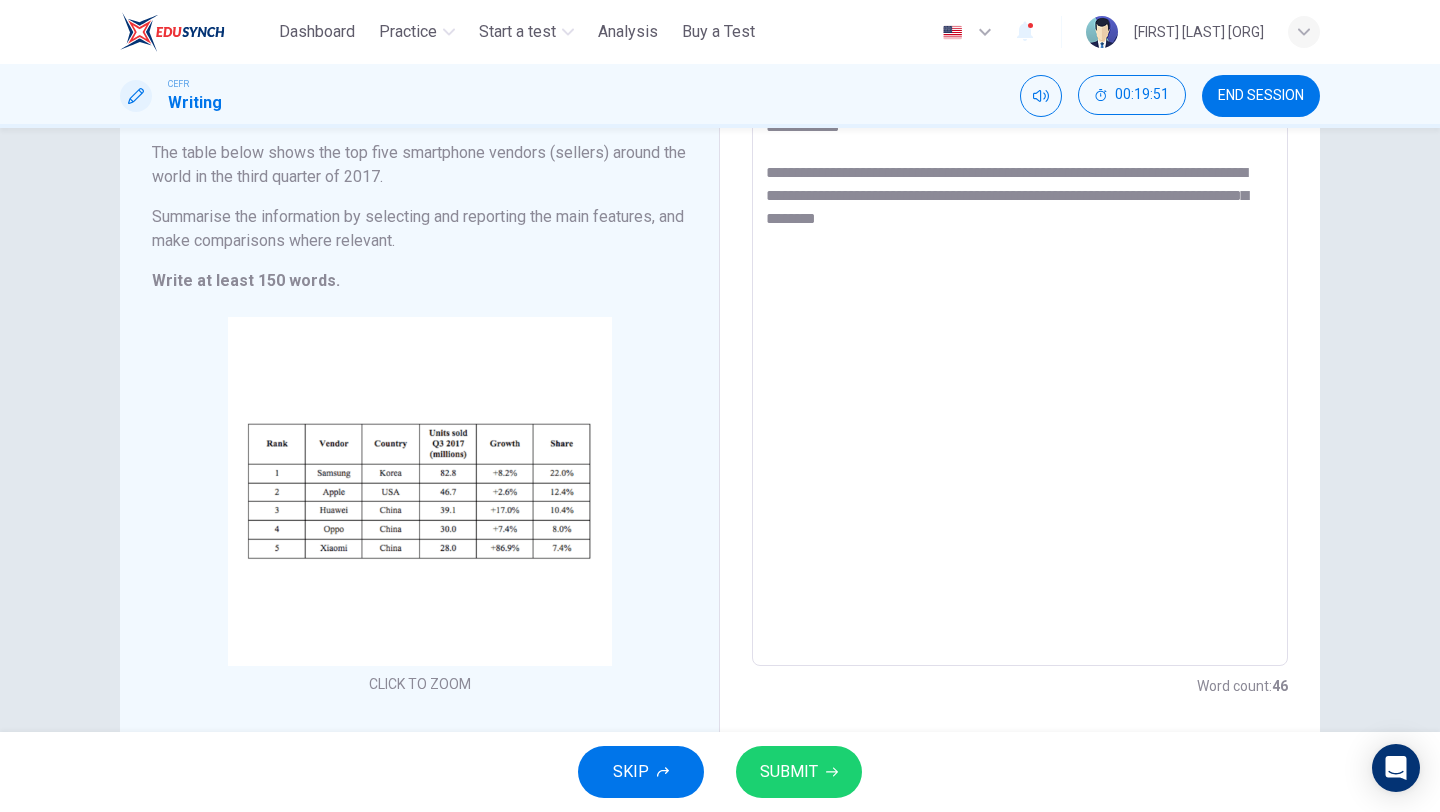 scroll, scrollTop: 157, scrollLeft: 0, axis: vertical 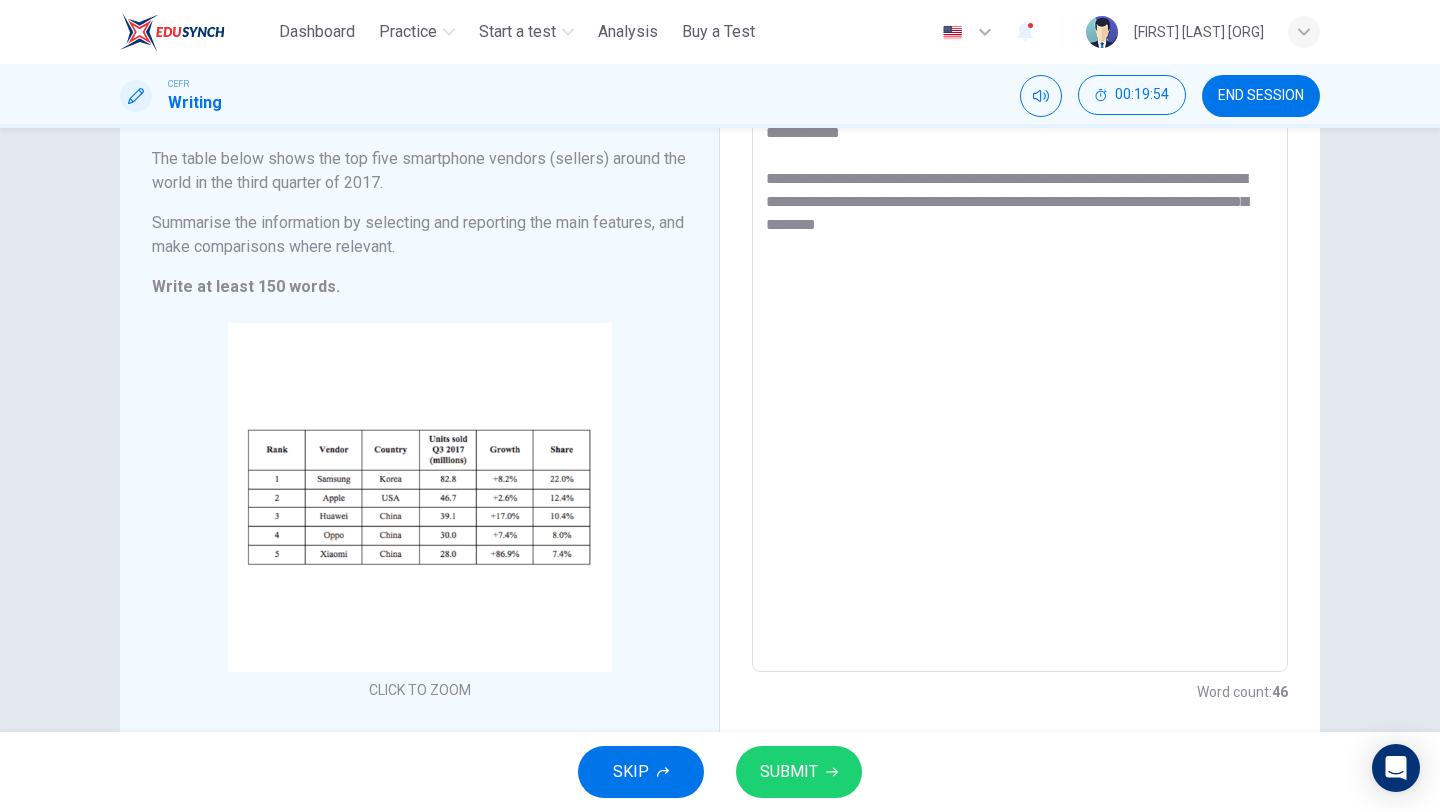 drag, startPoint x: 1011, startPoint y: 222, endPoint x: 820, endPoint y: 219, distance: 191.02356 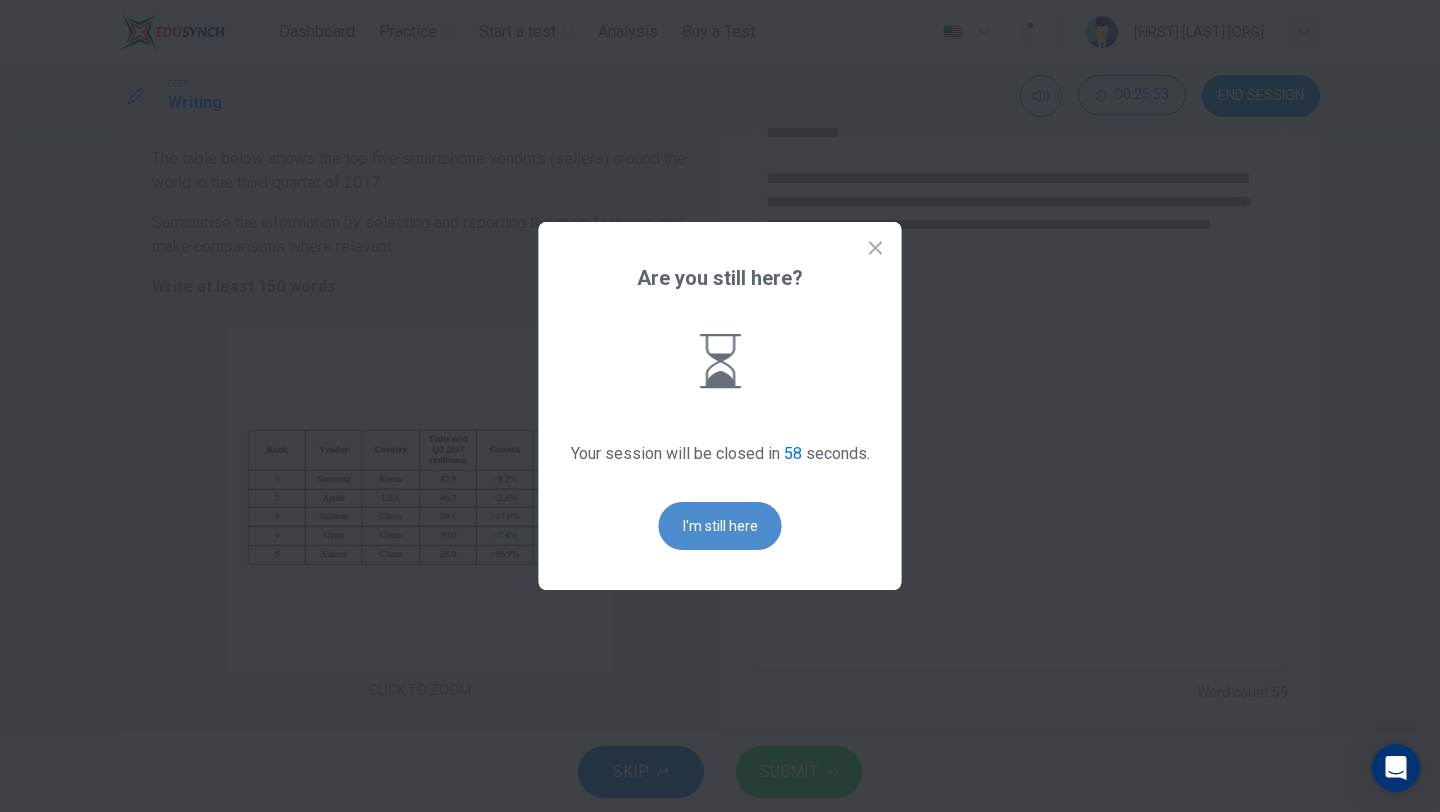 click on "I'm still here" at bounding box center [720, 526] 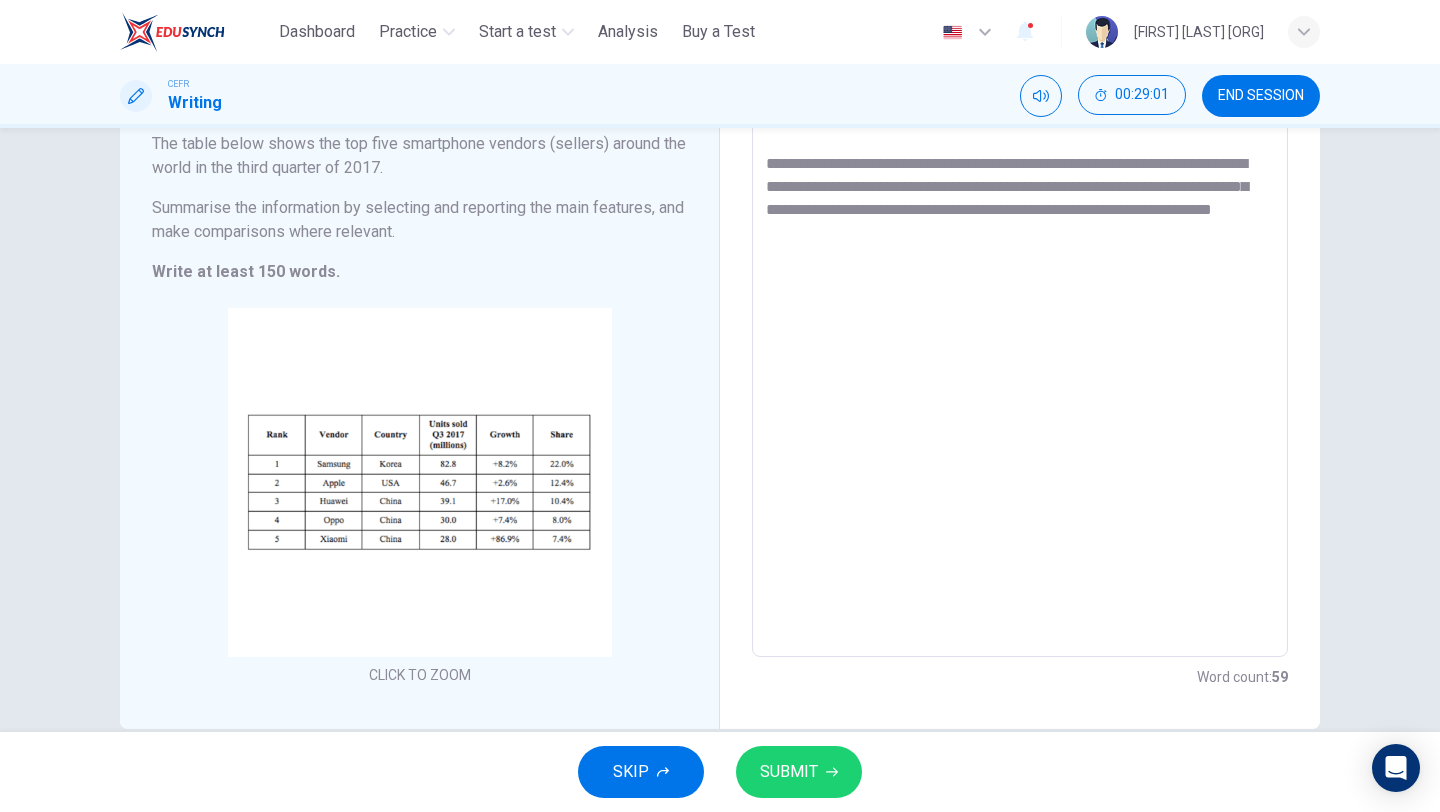 scroll, scrollTop: 166, scrollLeft: 0, axis: vertical 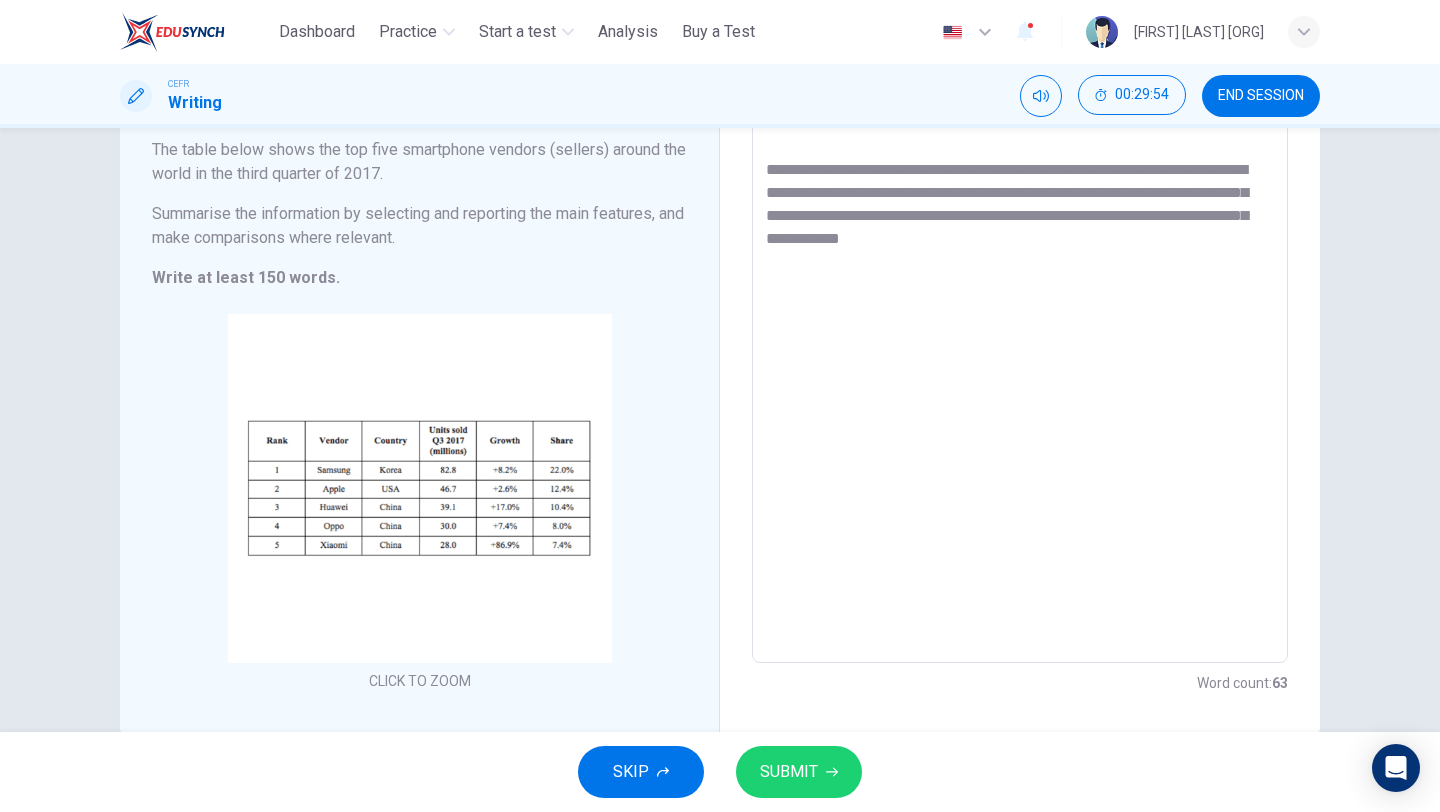 click on "**********" at bounding box center (1020, 368) 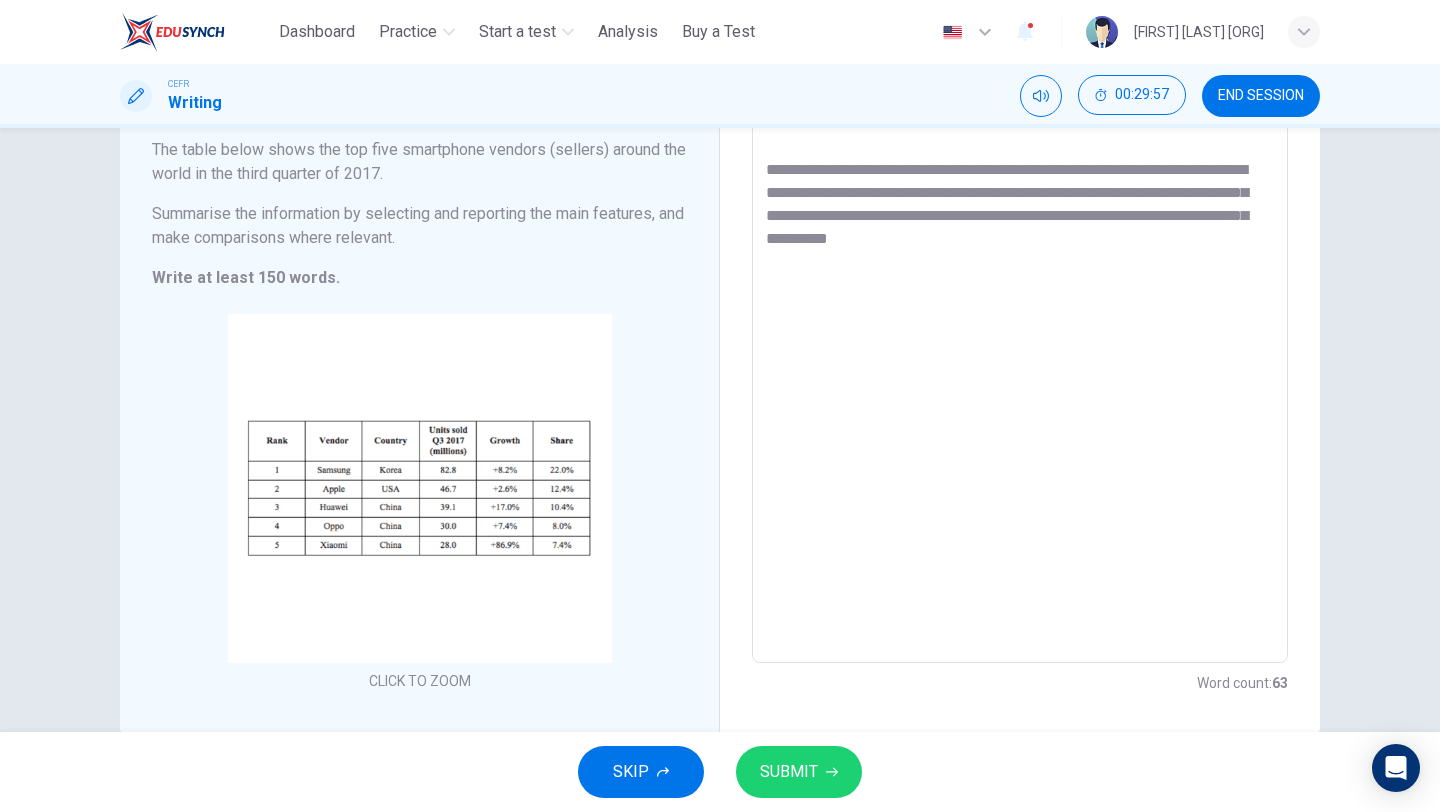 click on "**********" at bounding box center (1020, 368) 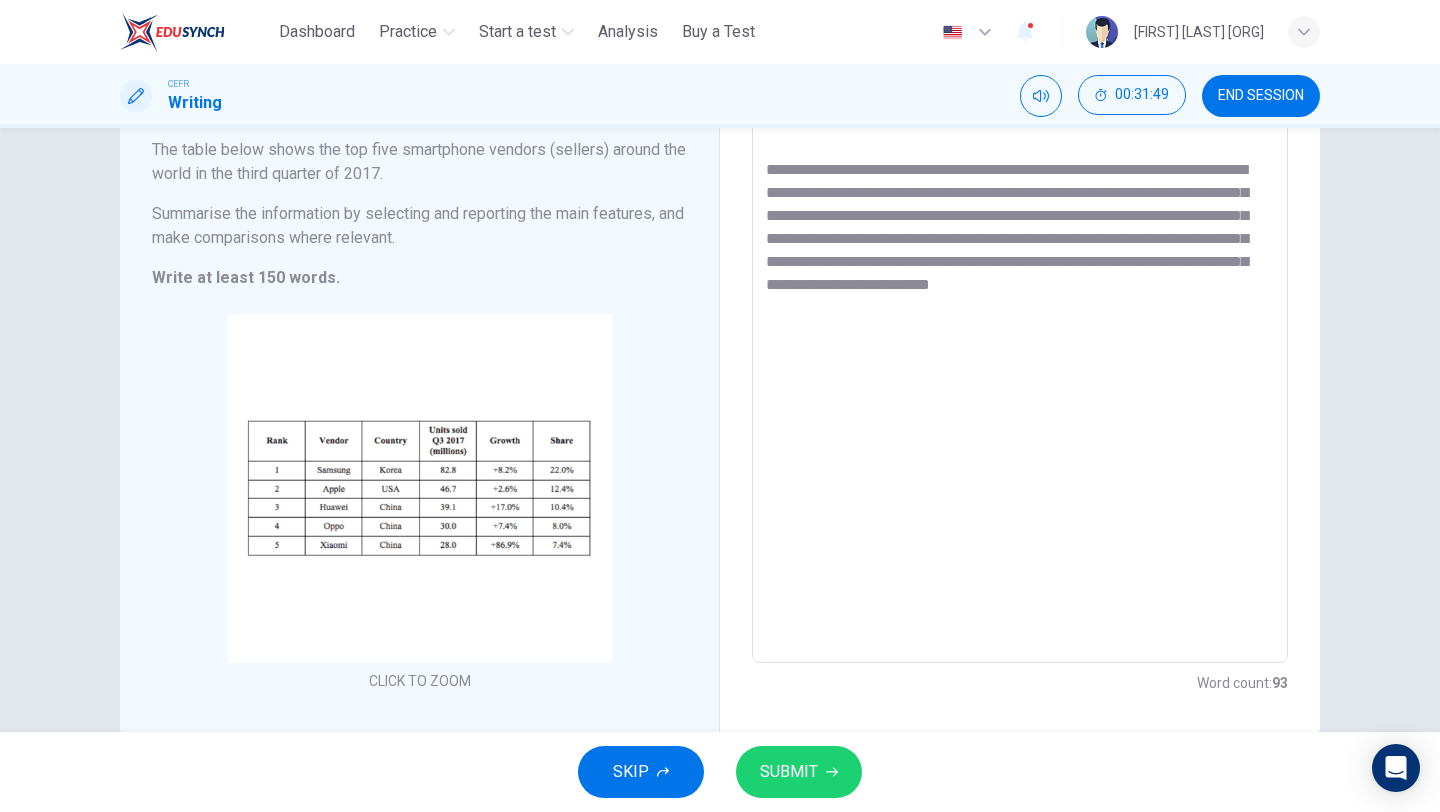 drag, startPoint x: 1081, startPoint y: 316, endPoint x: 933, endPoint y: 301, distance: 148.7582 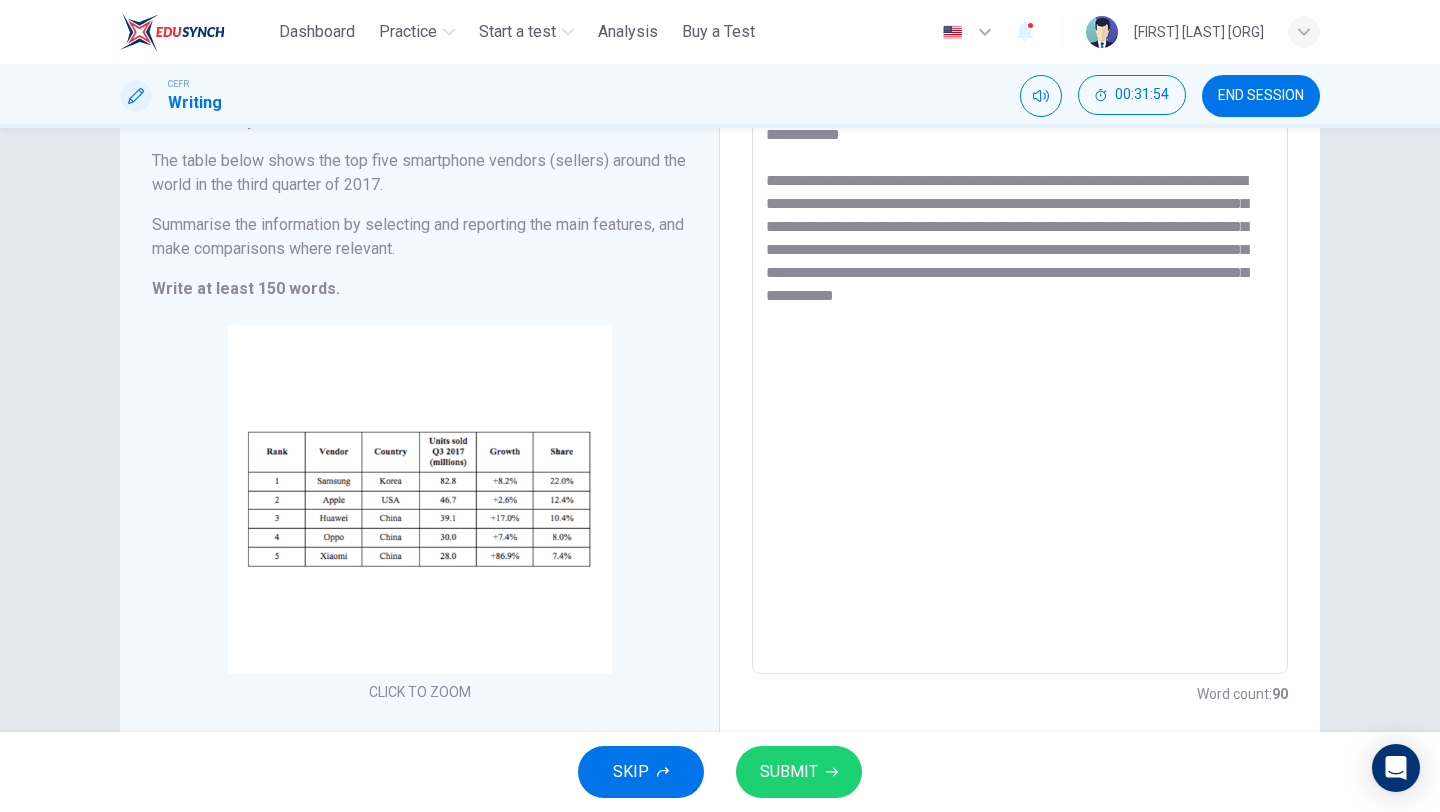 scroll, scrollTop: 164, scrollLeft: 0, axis: vertical 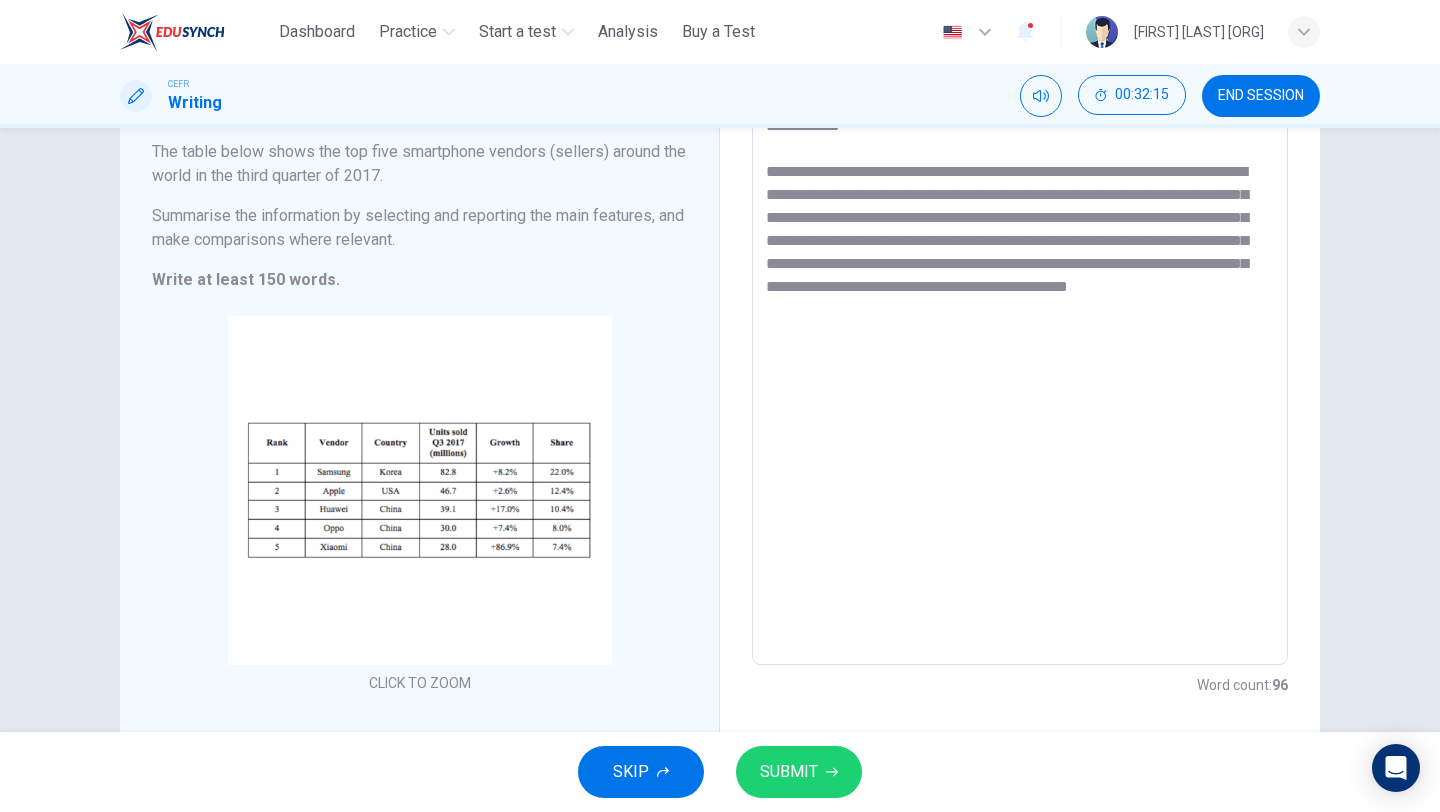 click on "**********" at bounding box center (1020, 370) 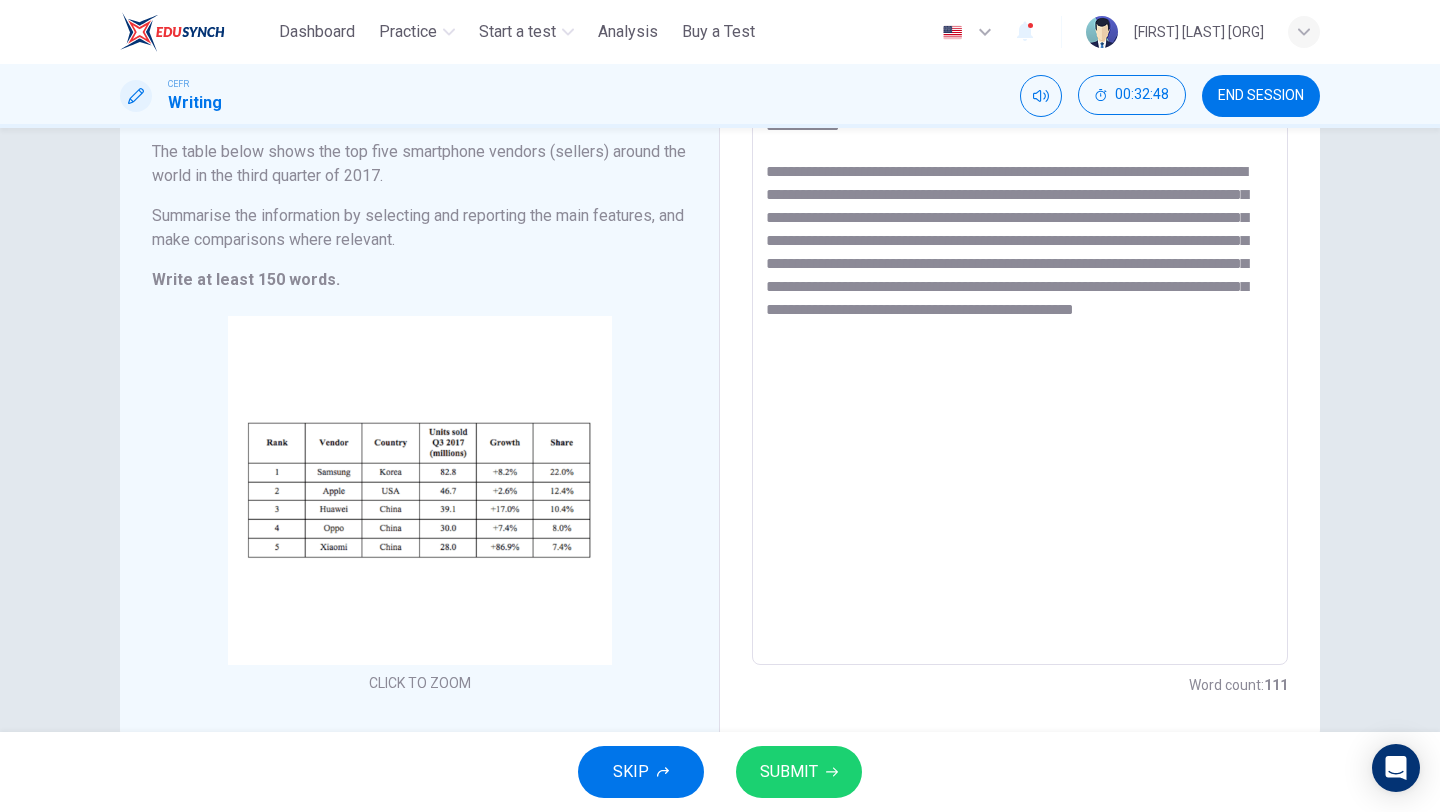 scroll, scrollTop: 209, scrollLeft: 0, axis: vertical 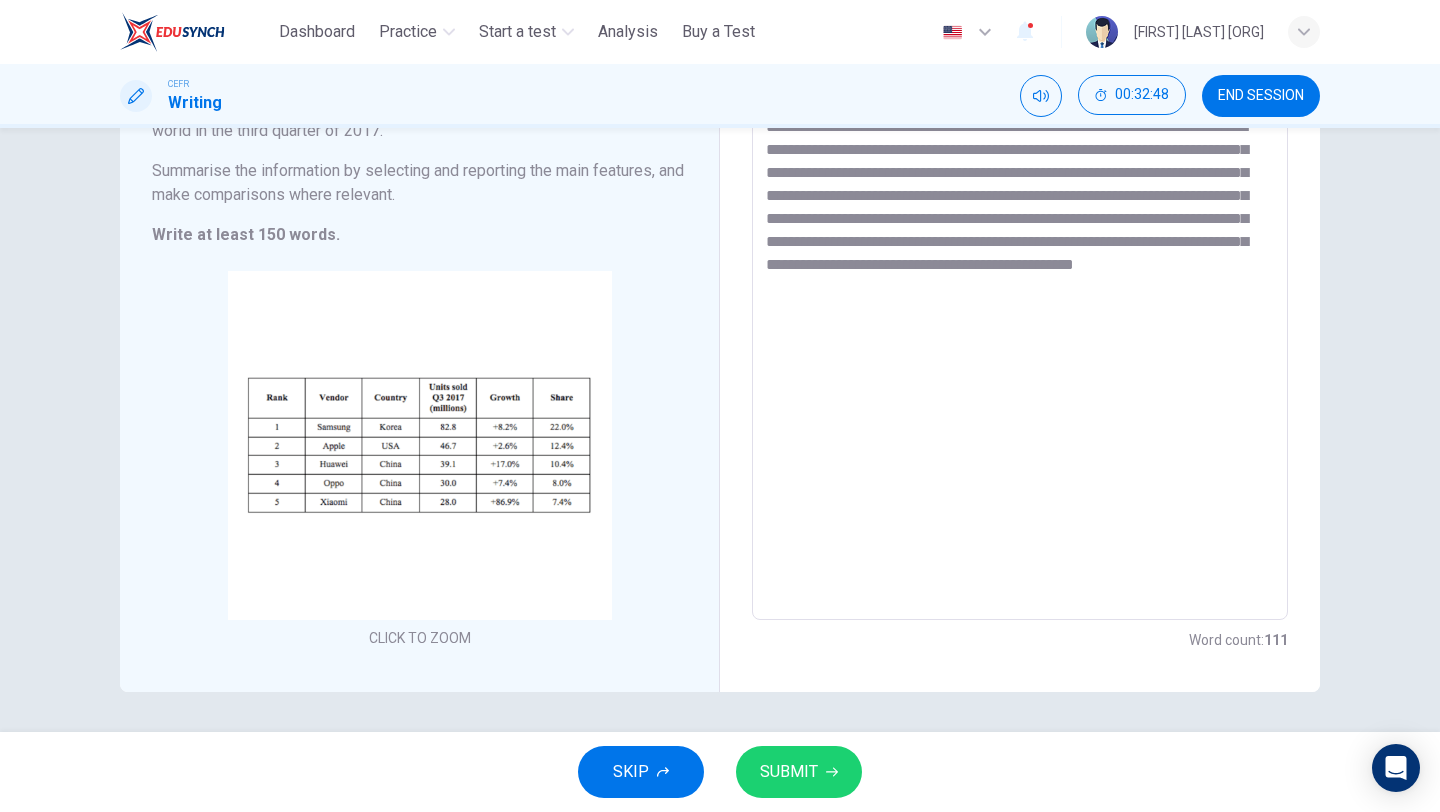 type on "**********" 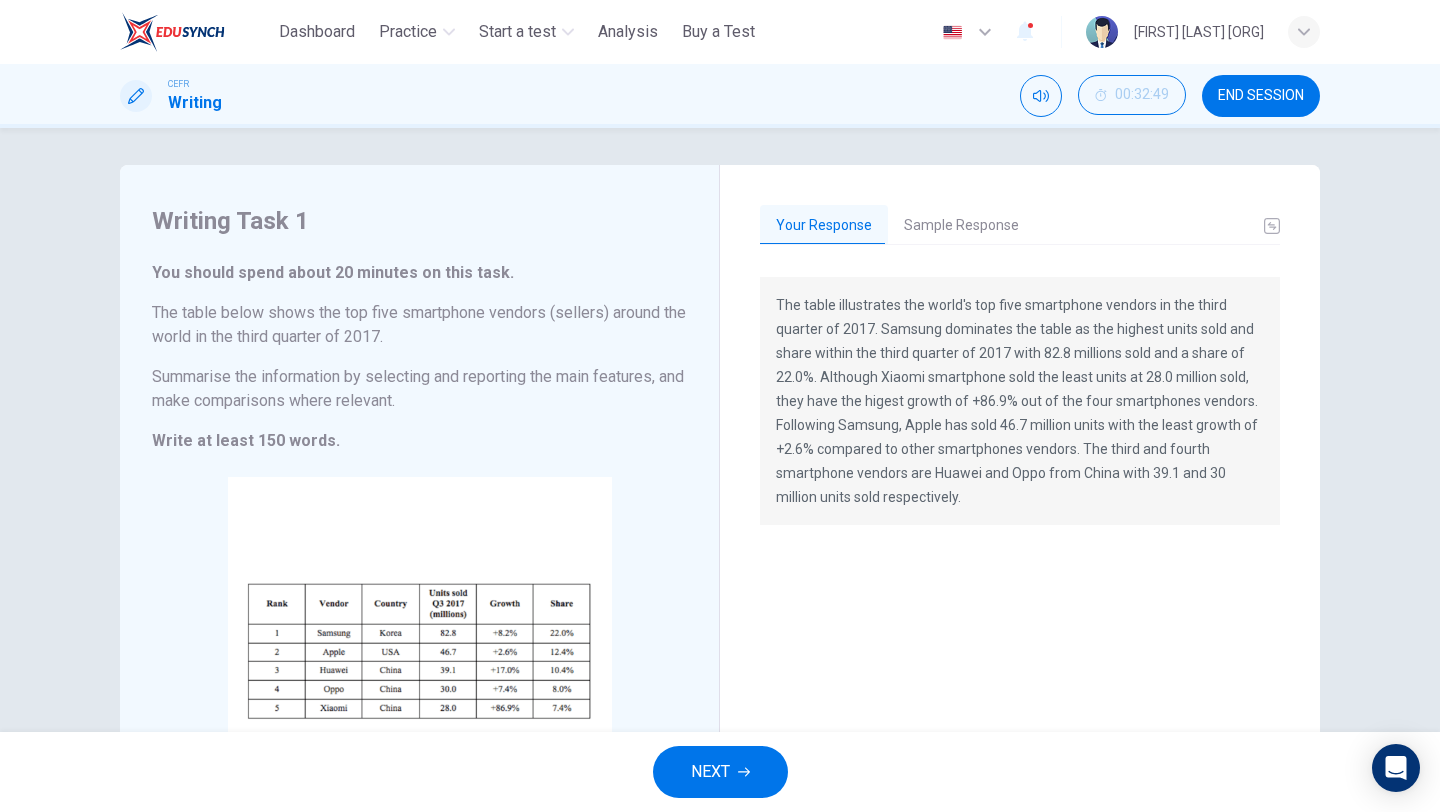 scroll, scrollTop: 0, scrollLeft: 0, axis: both 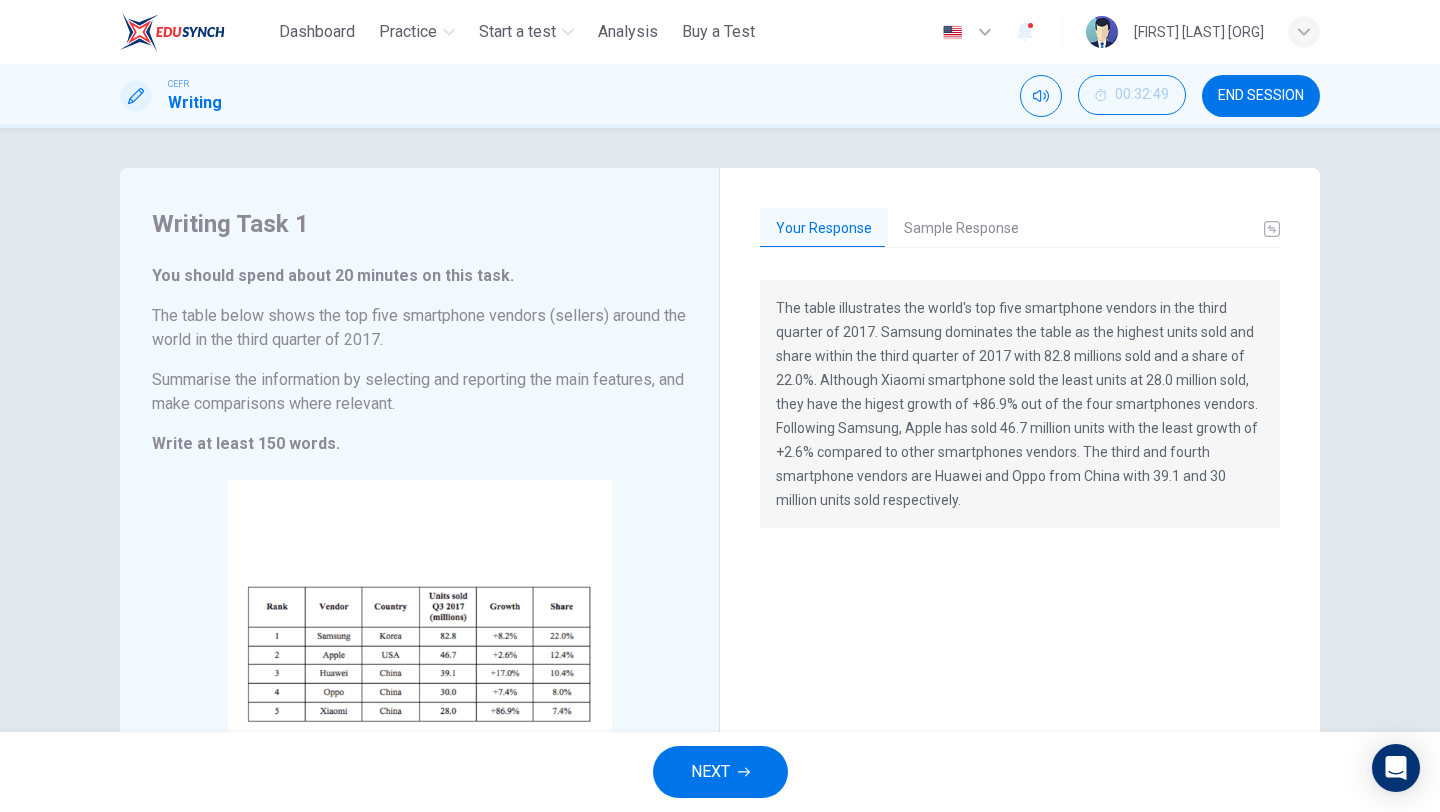click on "Sample Response" at bounding box center (961, 229) 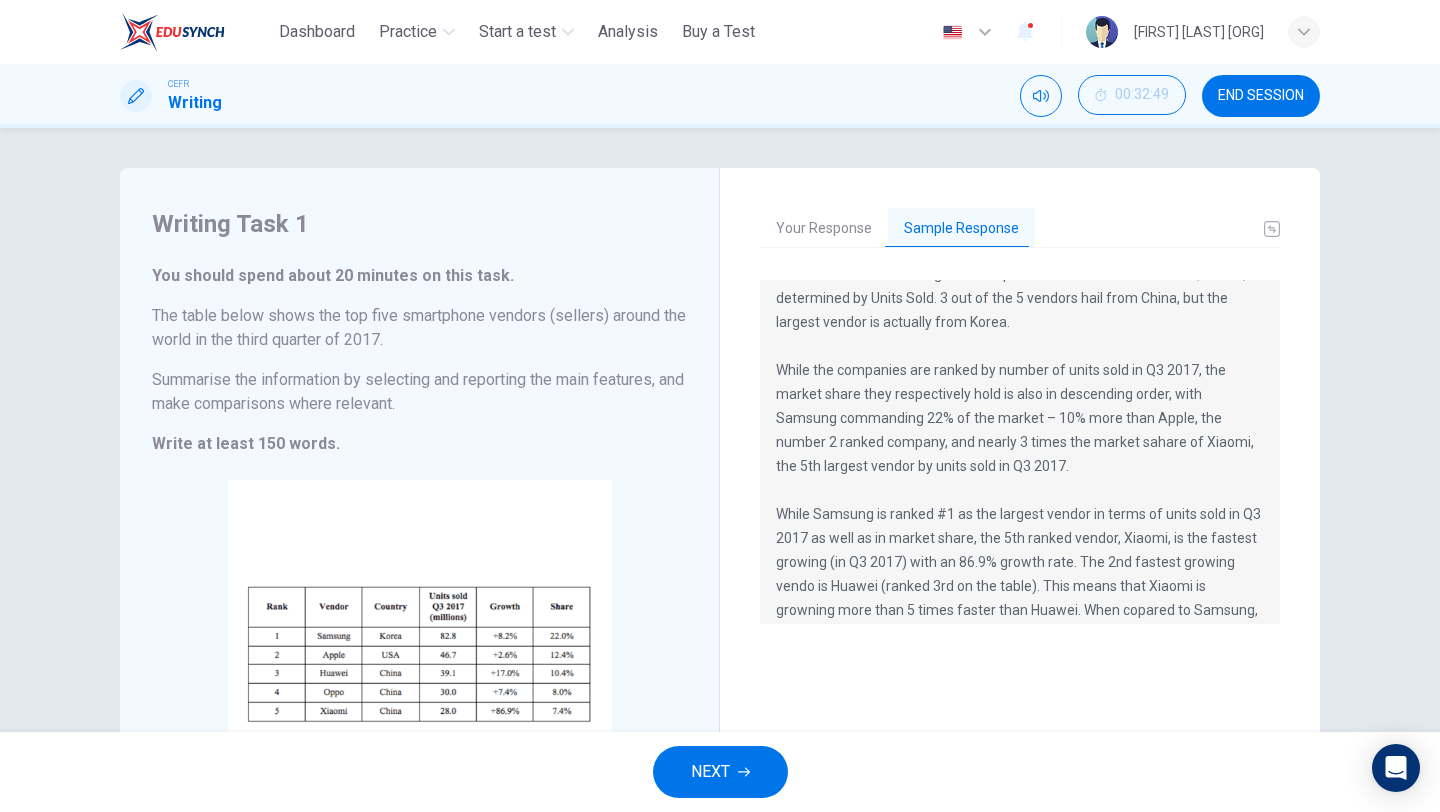 scroll, scrollTop: 0, scrollLeft: 0, axis: both 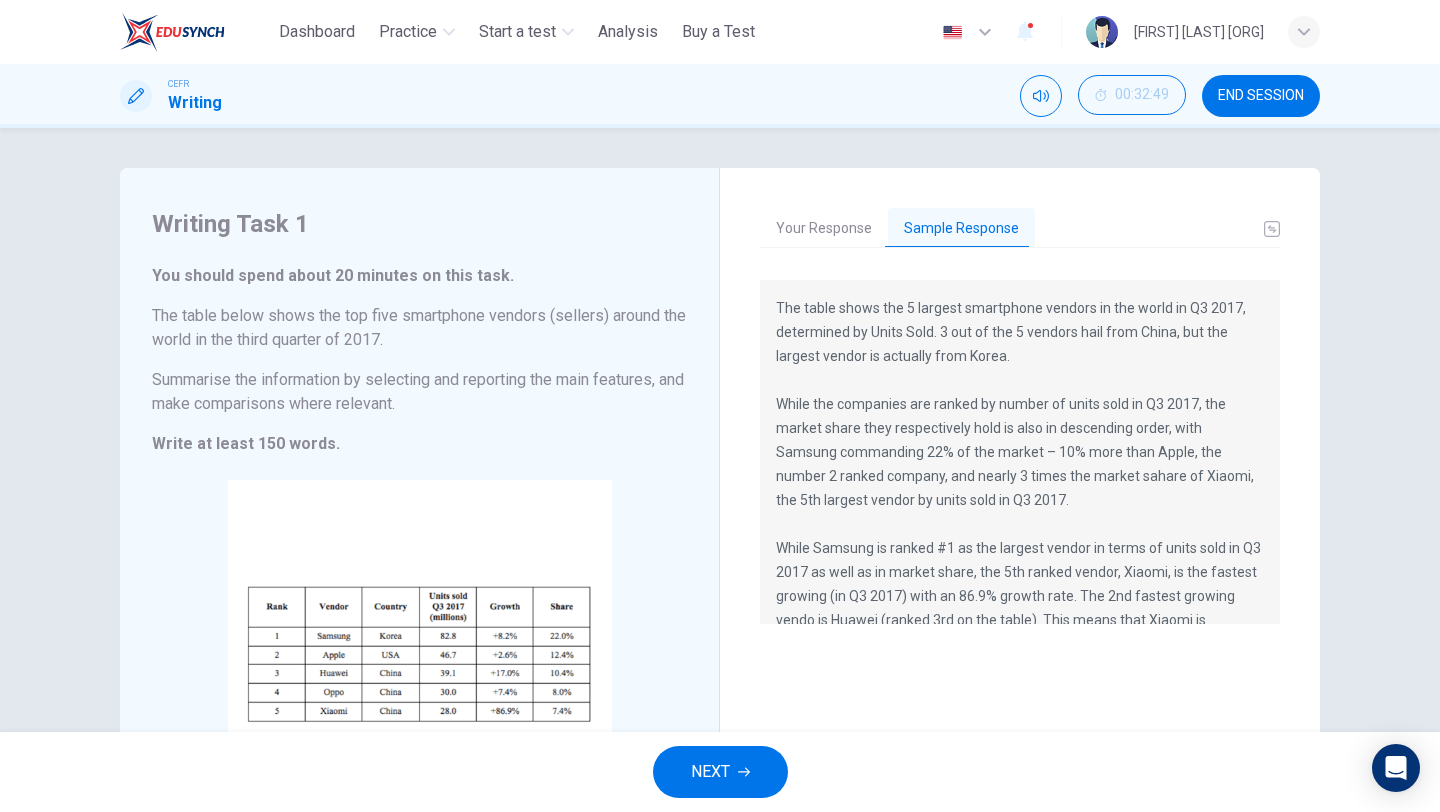 drag, startPoint x: 777, startPoint y: 307, endPoint x: 908, endPoint y: 542, distance: 269.04648 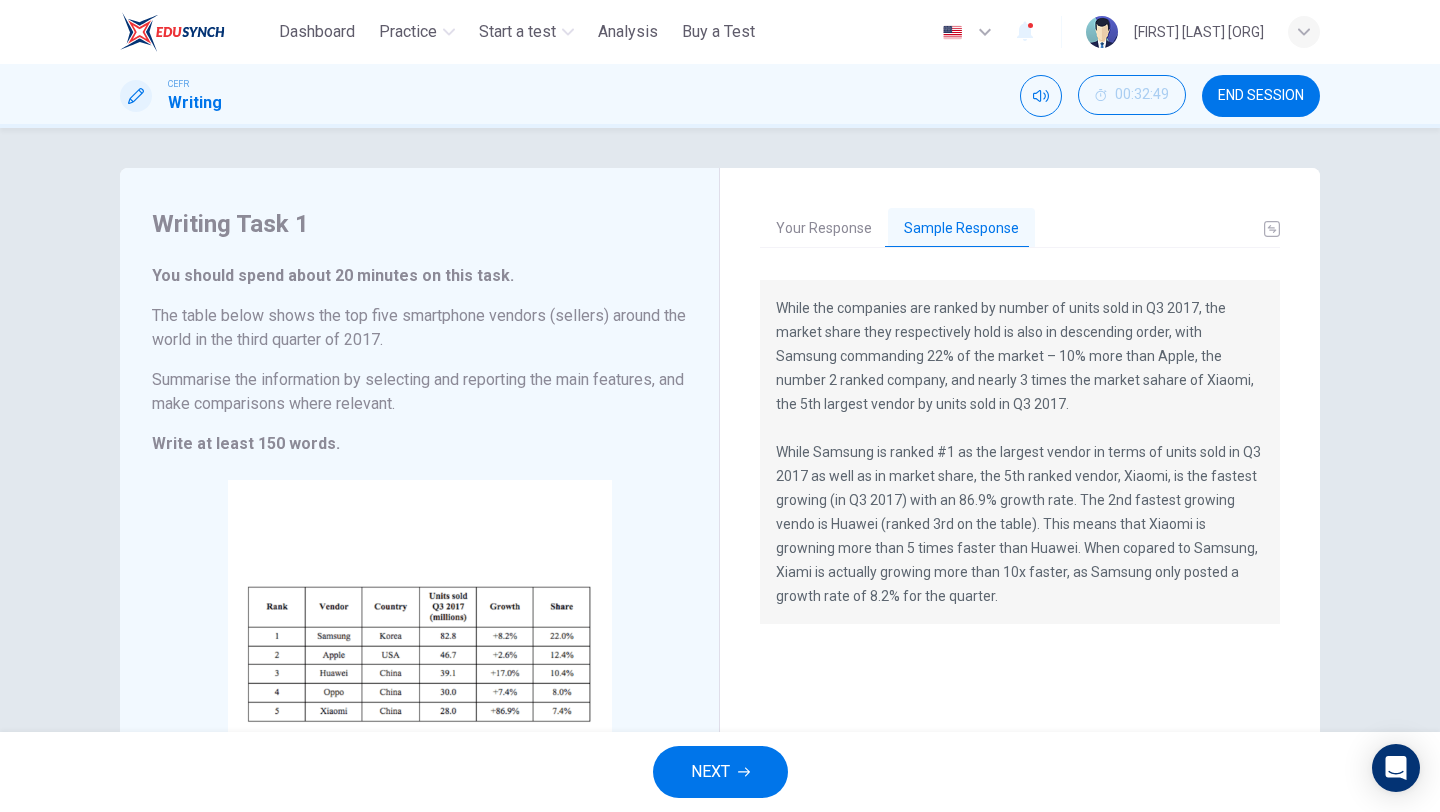 scroll, scrollTop: 120, scrollLeft: 0, axis: vertical 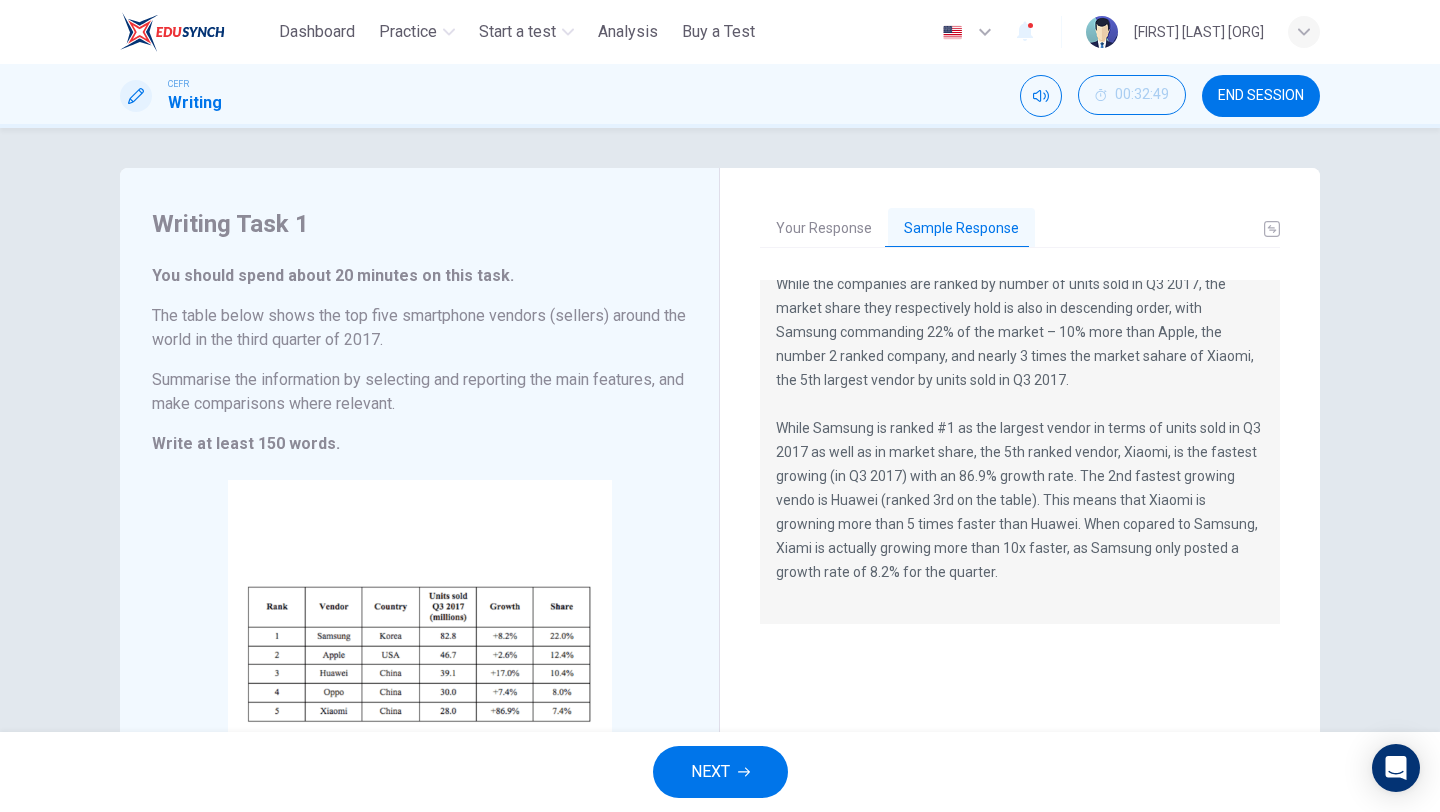 drag, startPoint x: 915, startPoint y: 572, endPoint x: 767, endPoint y: 363, distance: 256.09567 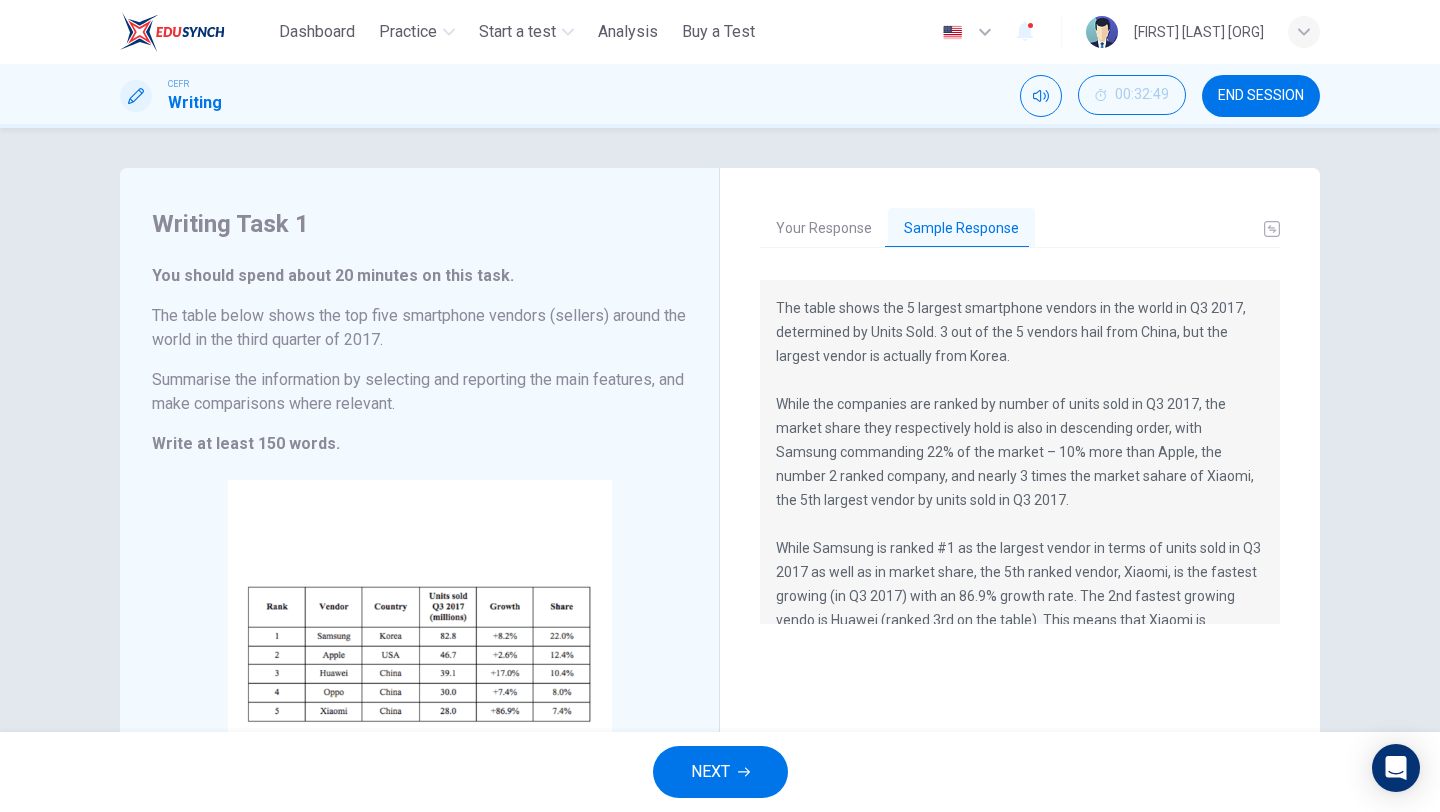 scroll, scrollTop: 120, scrollLeft: 0, axis: vertical 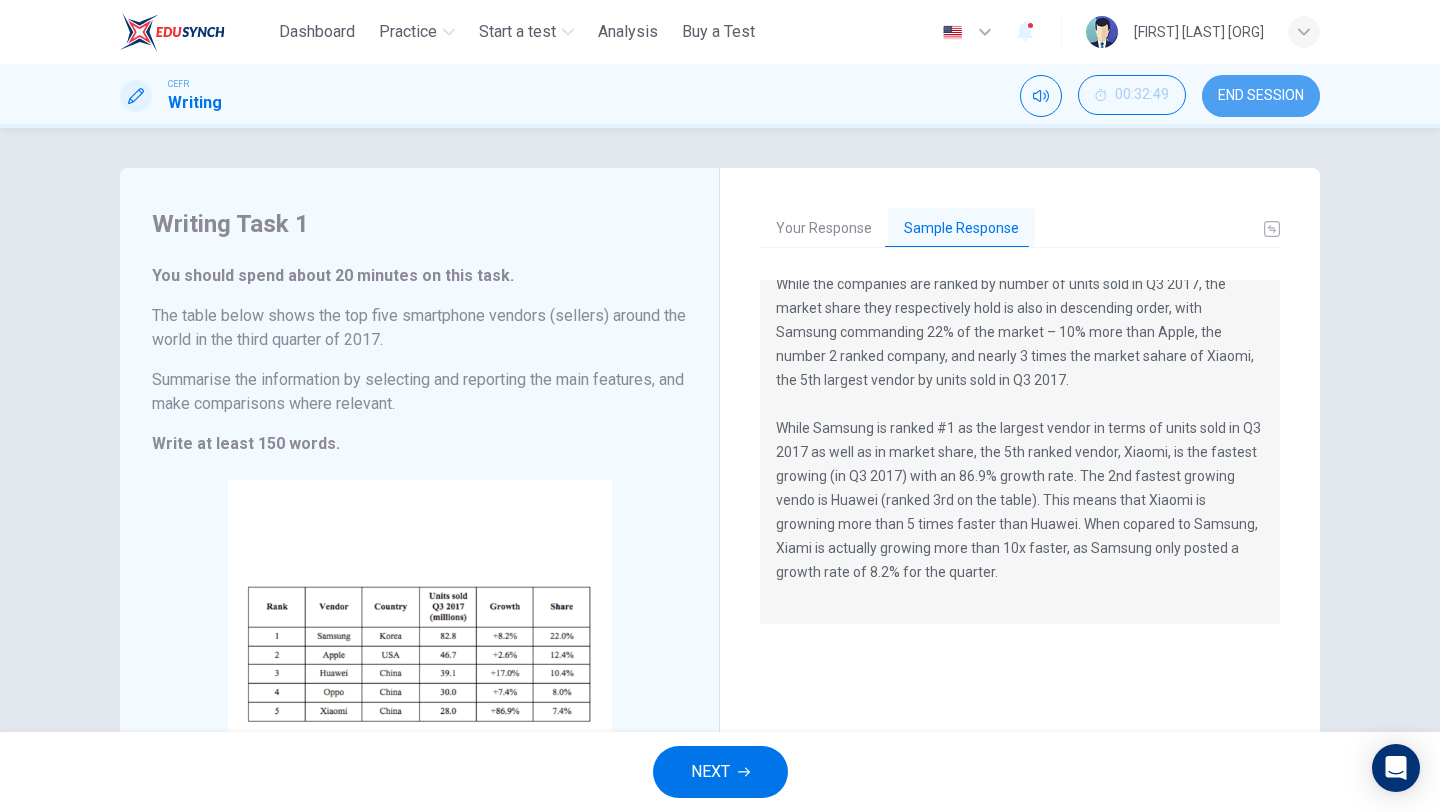click on "END SESSION" at bounding box center [1261, 96] 